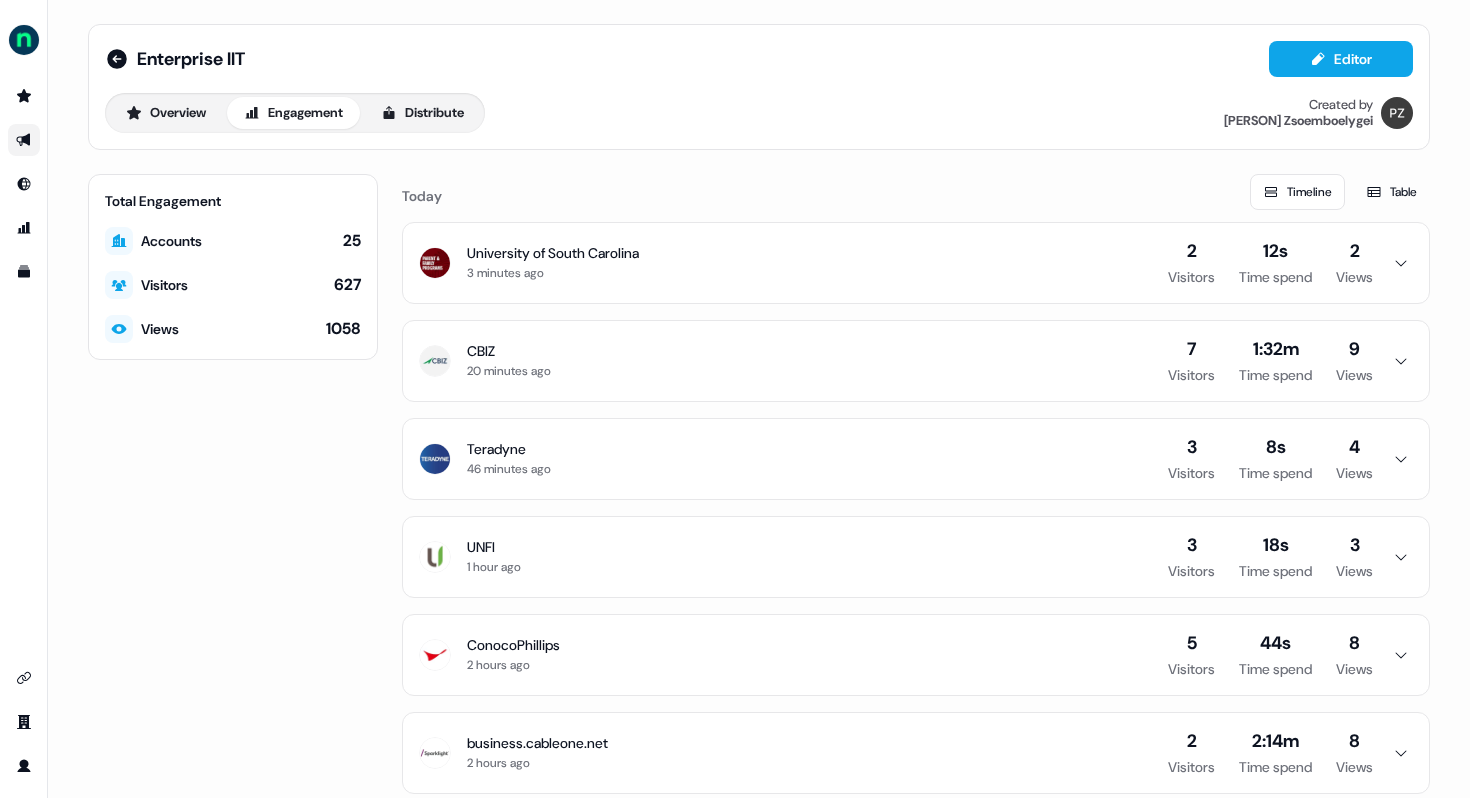 scroll, scrollTop: 0, scrollLeft: 0, axis: both 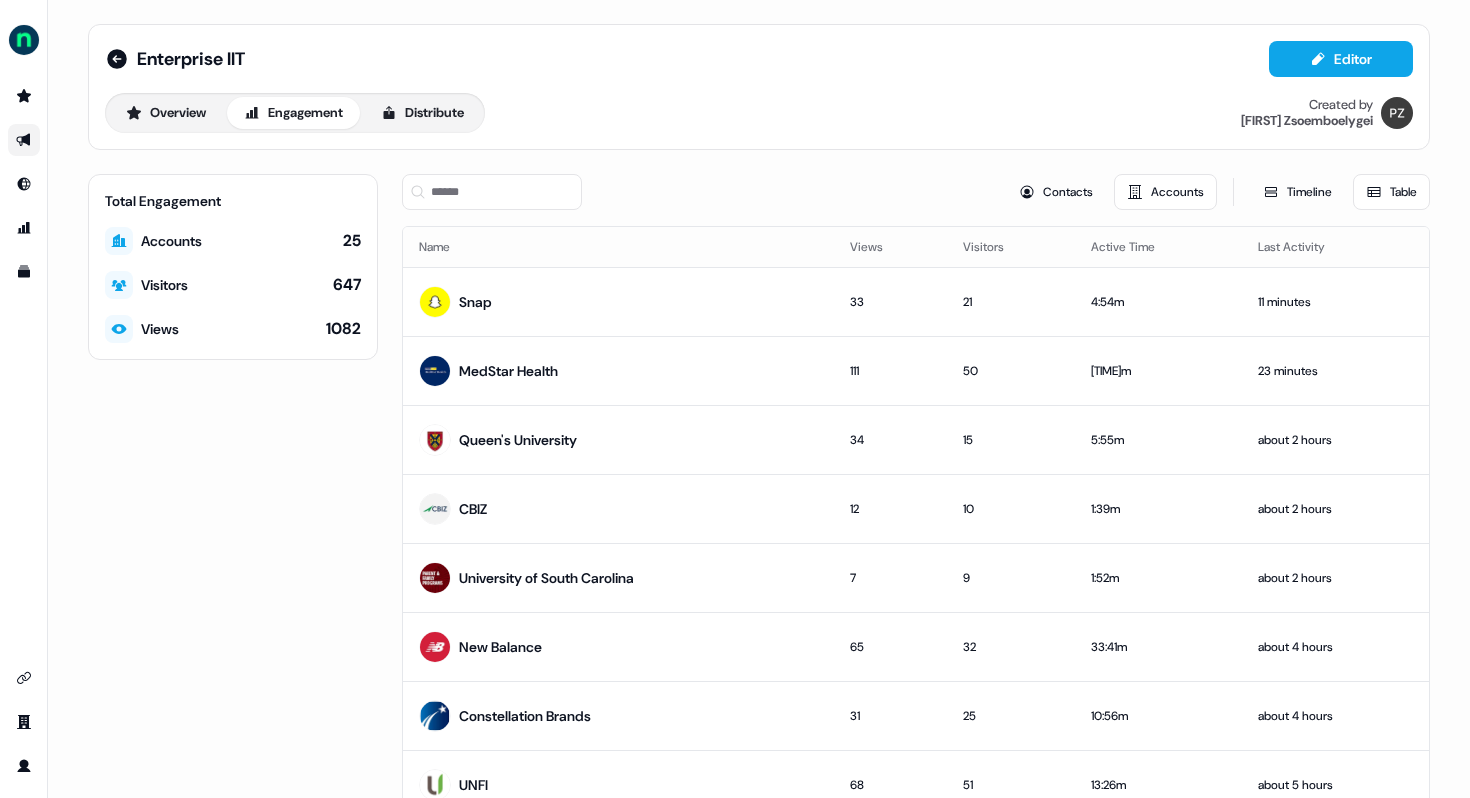 click on "Table" at bounding box center (1391, 192) 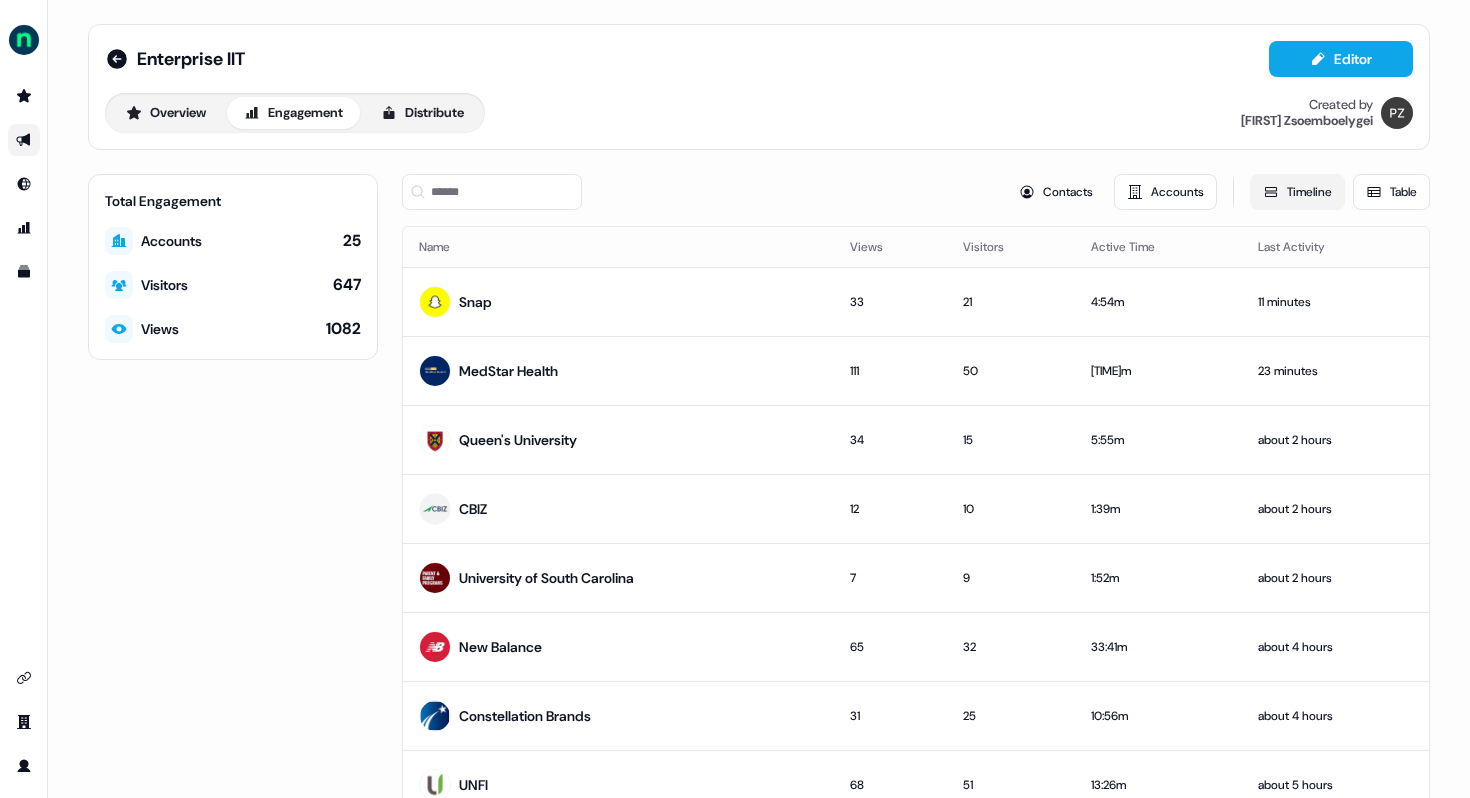 click on "Timeline" at bounding box center (1297, 192) 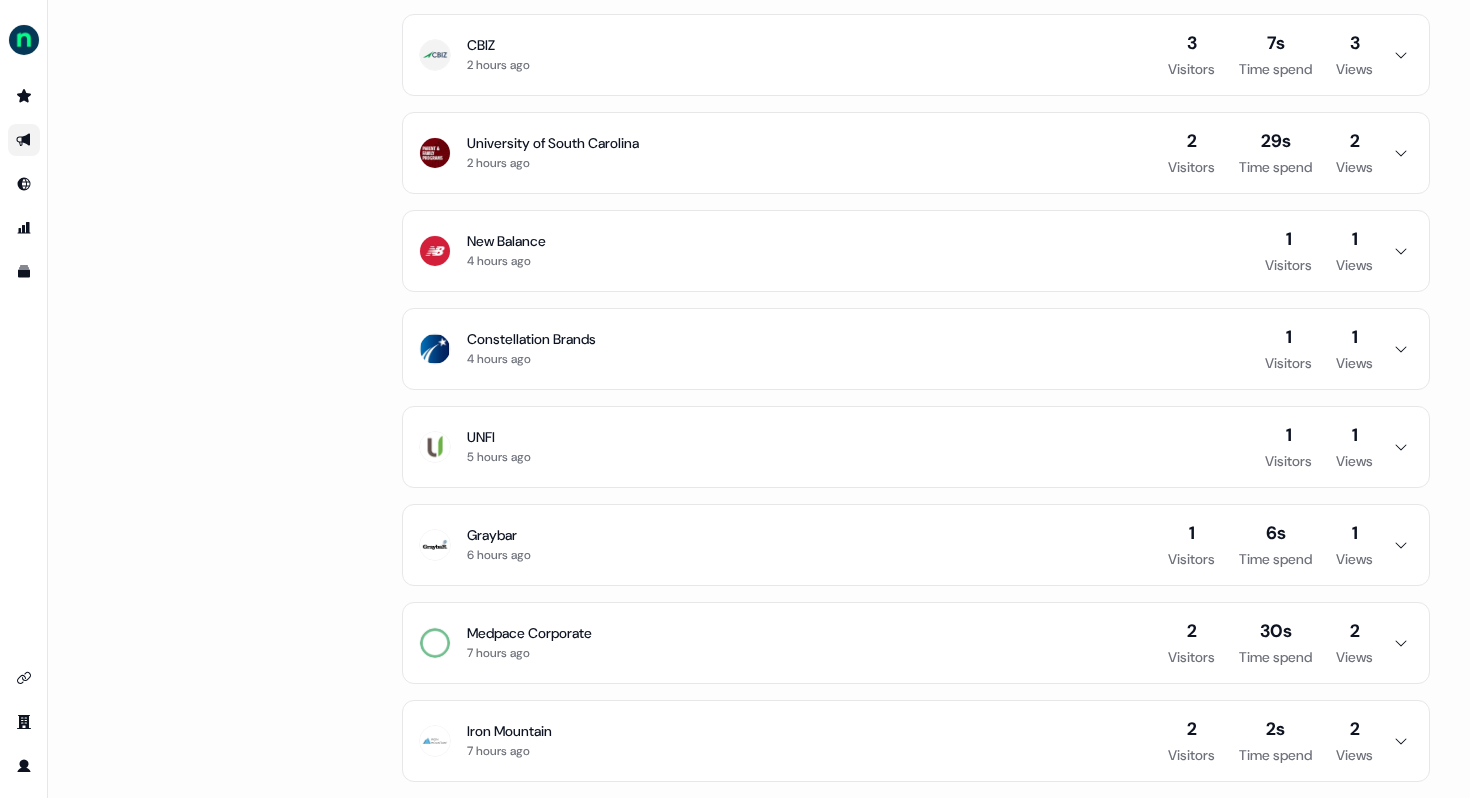 scroll, scrollTop: 833, scrollLeft: 0, axis: vertical 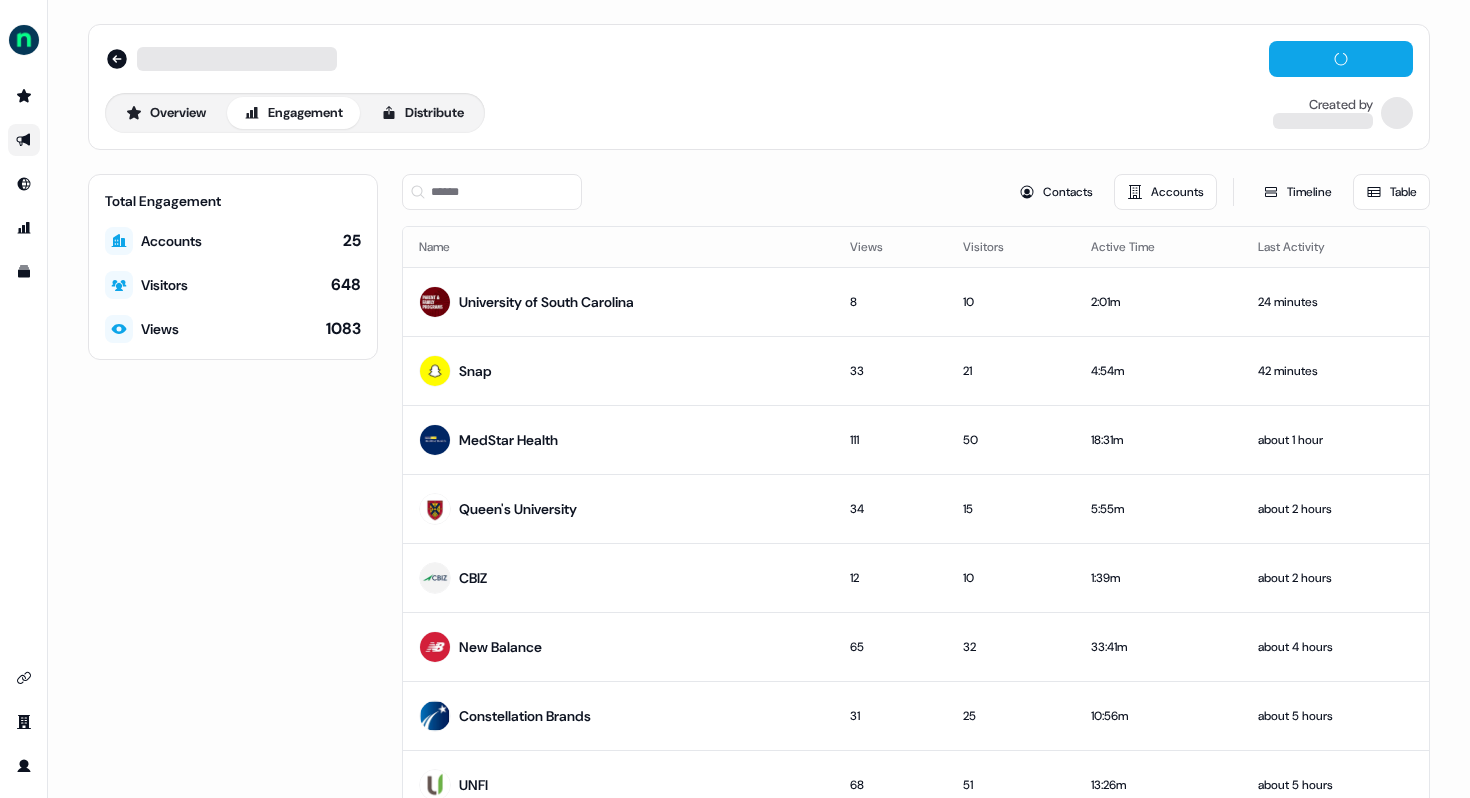 click on "Table" at bounding box center (1391, 192) 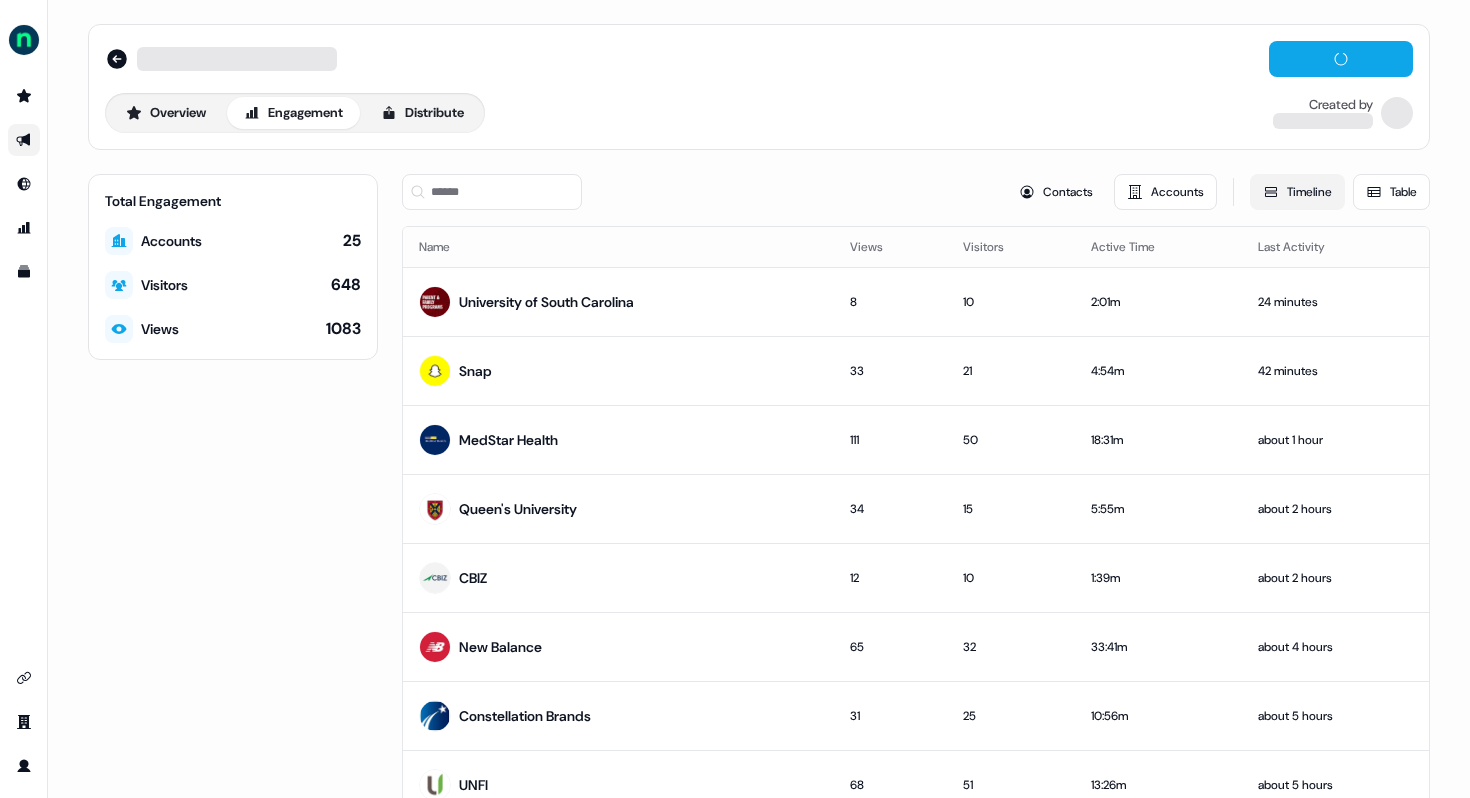 click on "Timeline" at bounding box center [1297, 192] 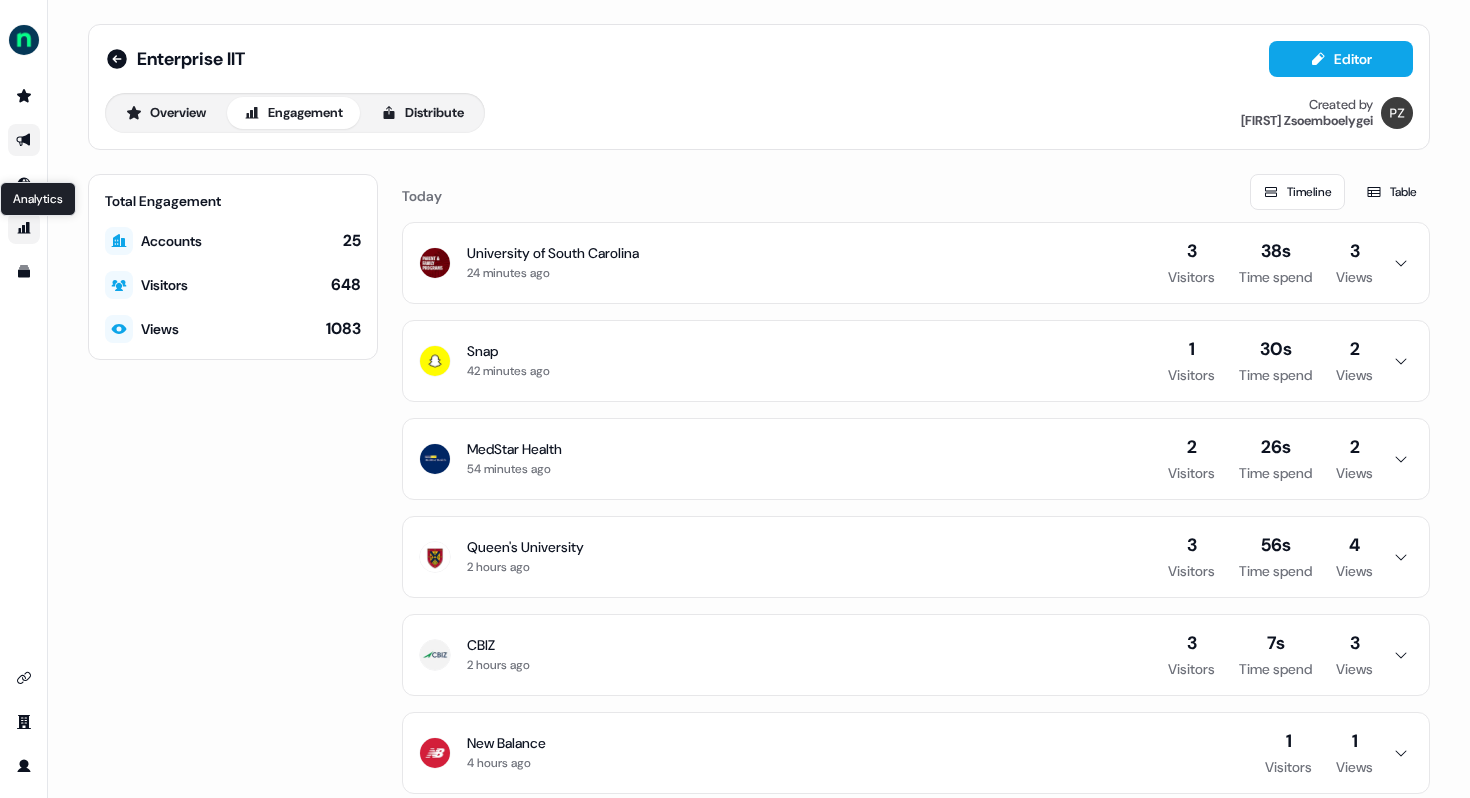 click 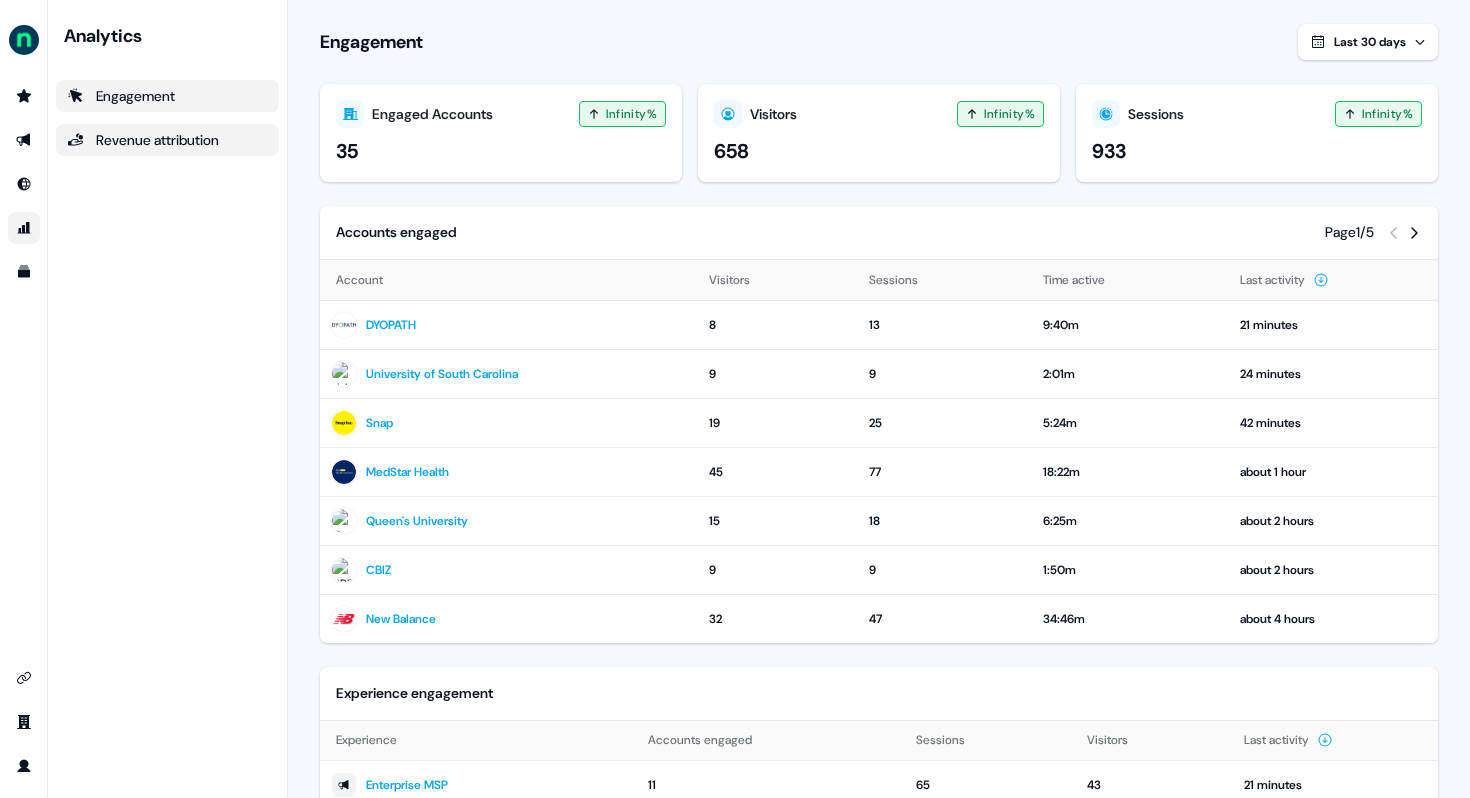 click on "Revenue attribution" at bounding box center (167, 140) 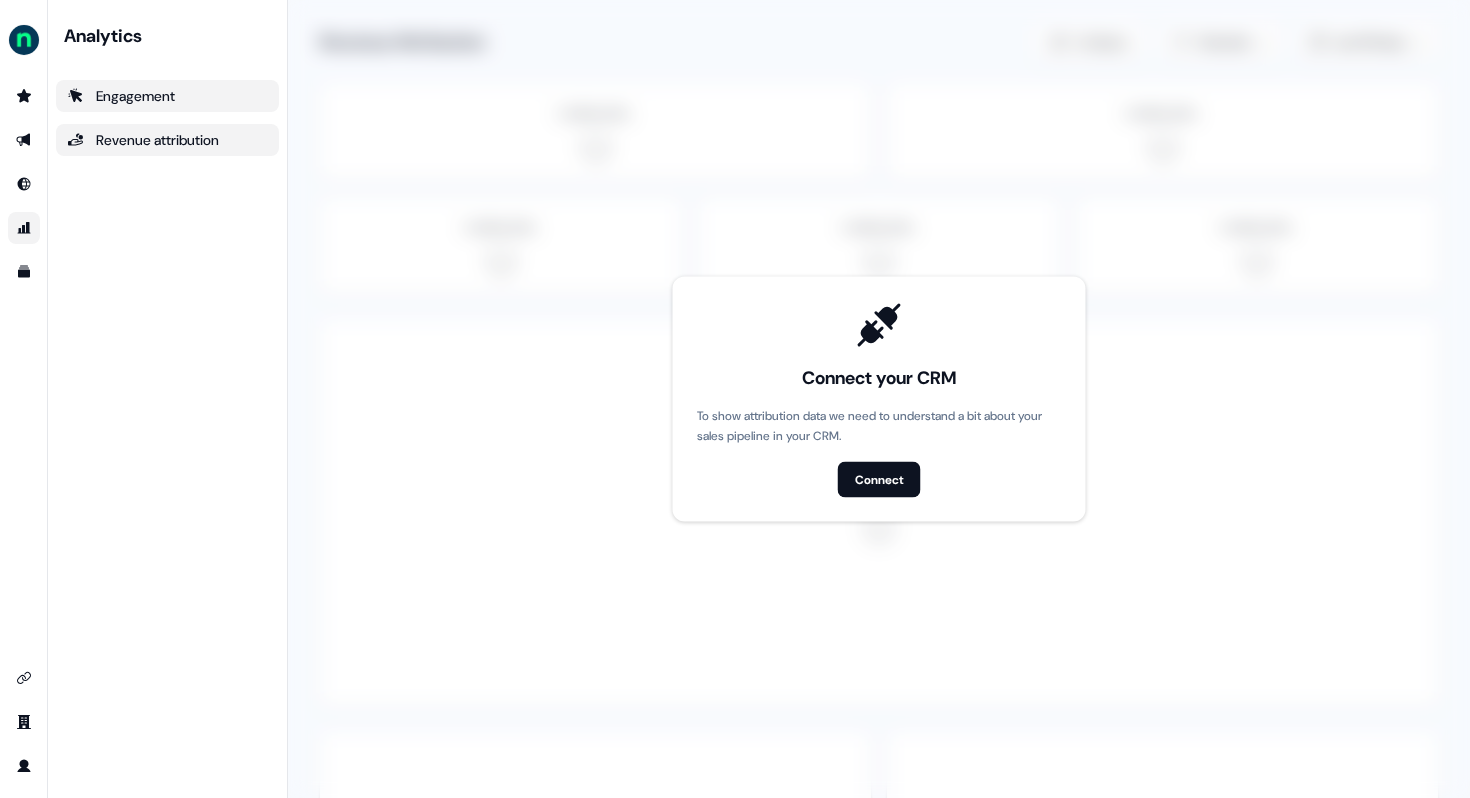 click on "Engagement" at bounding box center [167, 96] 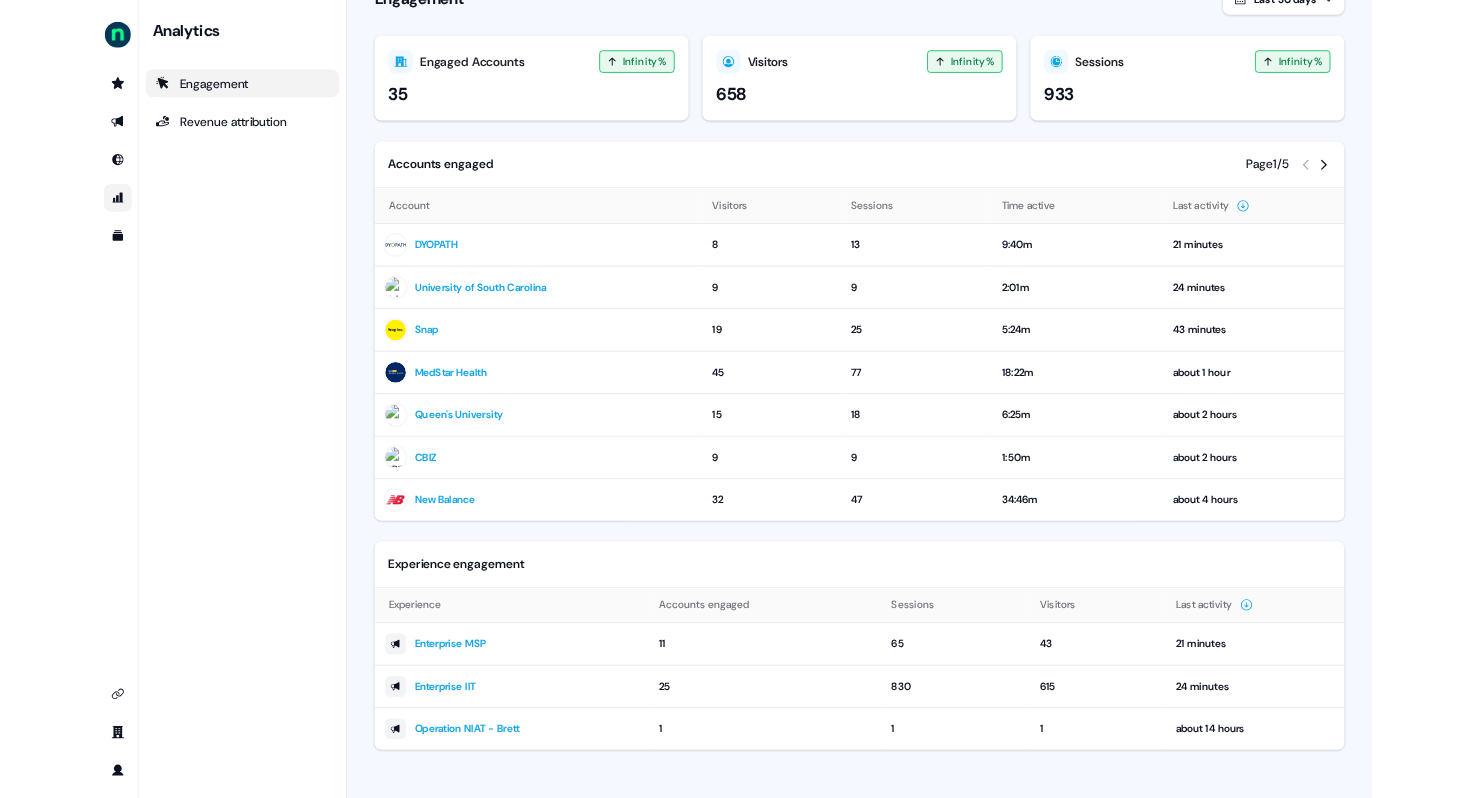 scroll, scrollTop: 43, scrollLeft: 0, axis: vertical 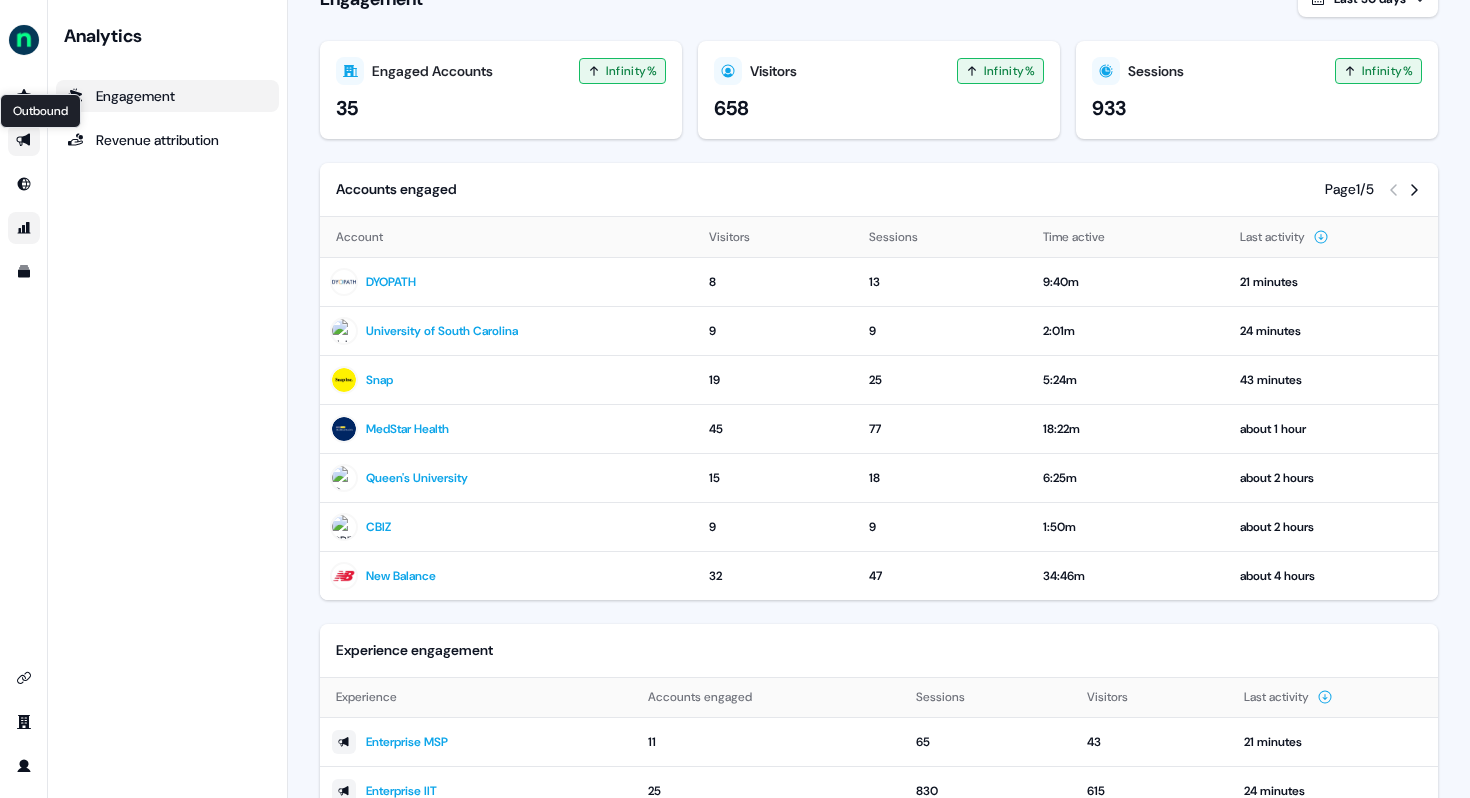 click 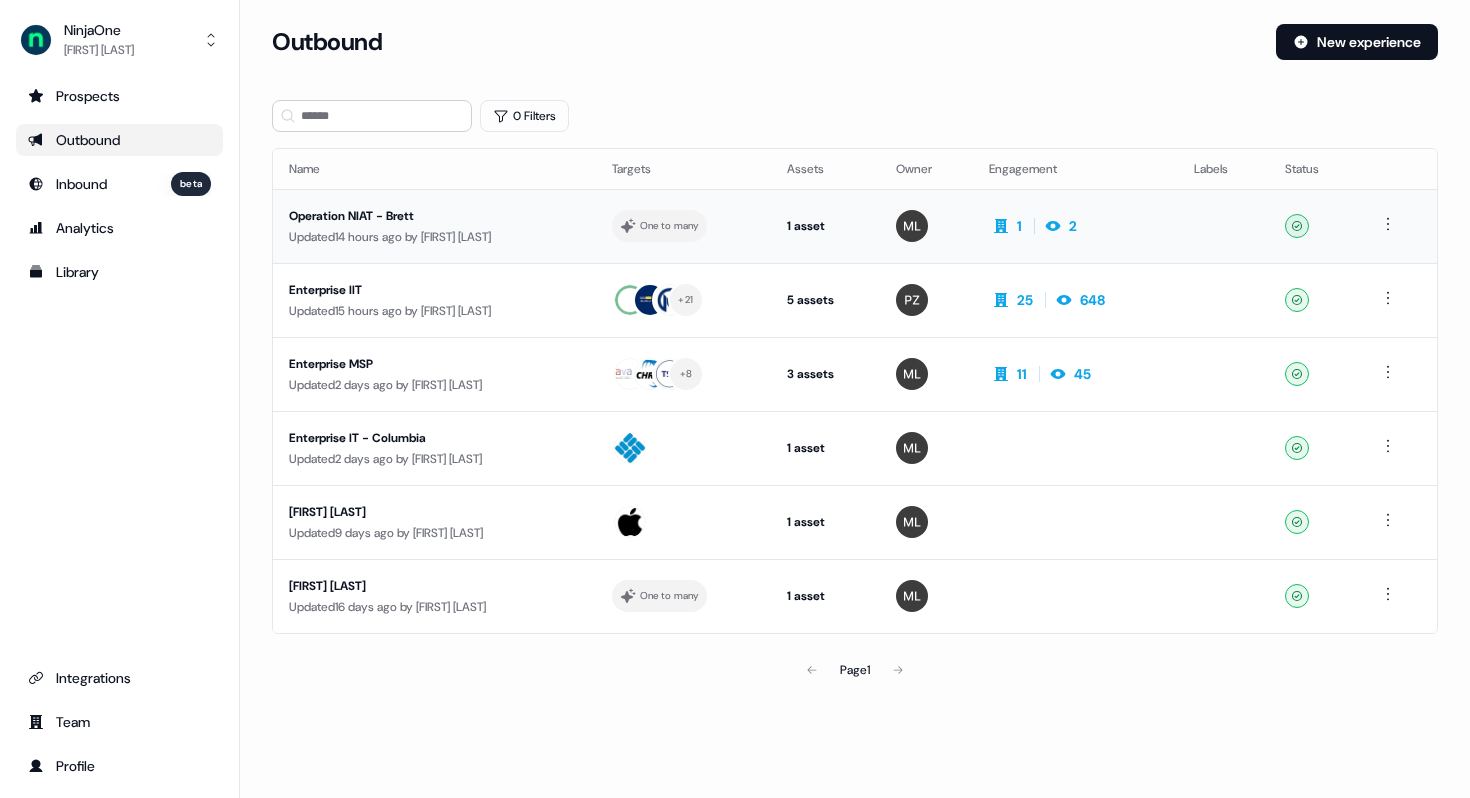 click on "Operation NIAT - Brett" at bounding box center [434, 216] 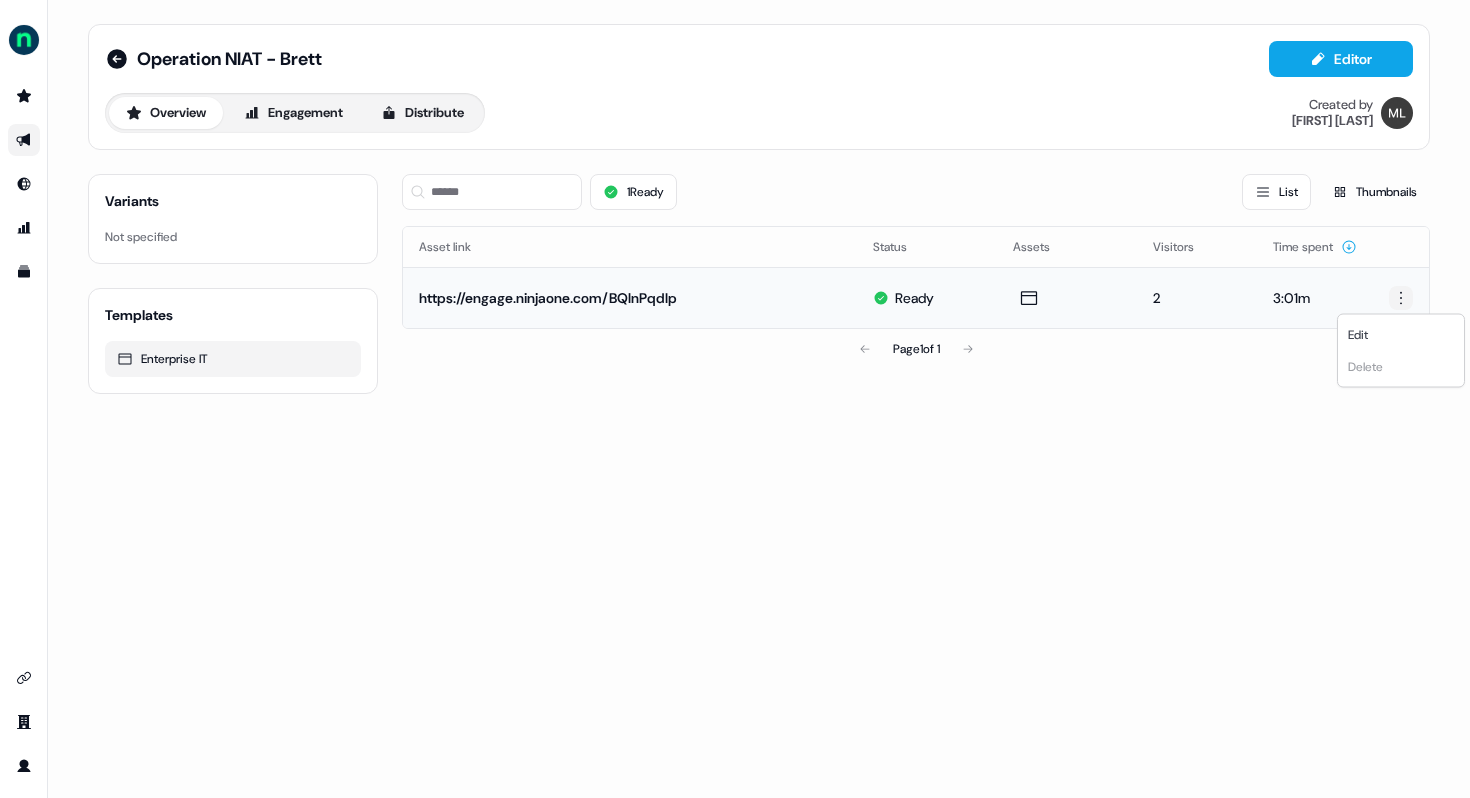 click on "For the best experience switch devices to a bigger screen. Go to Userled.io   Operation NIAT - Brett Editor Overview Engagement Distribute Created by Megan   Lee Variants Not specified Templates Enterprise IT 1  Ready List Thumbnails Asset link Status Assets Visitors Time spent https://engage.ninjaone.com/BQlnPqdIp Ready 2 3:01m Page  1  of 1 Edit Delete" at bounding box center [735, 399] 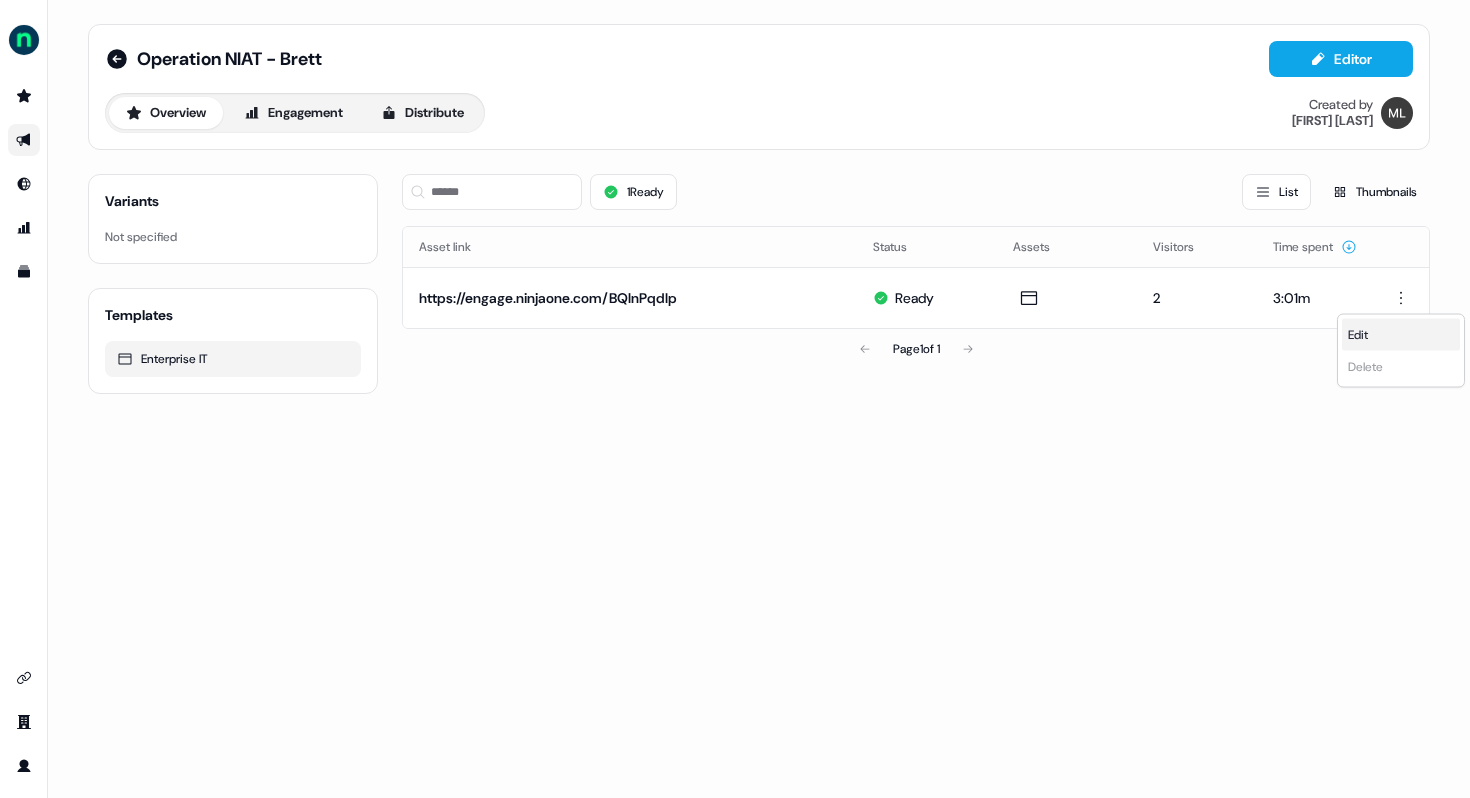 click on "Edit" at bounding box center (1401, 335) 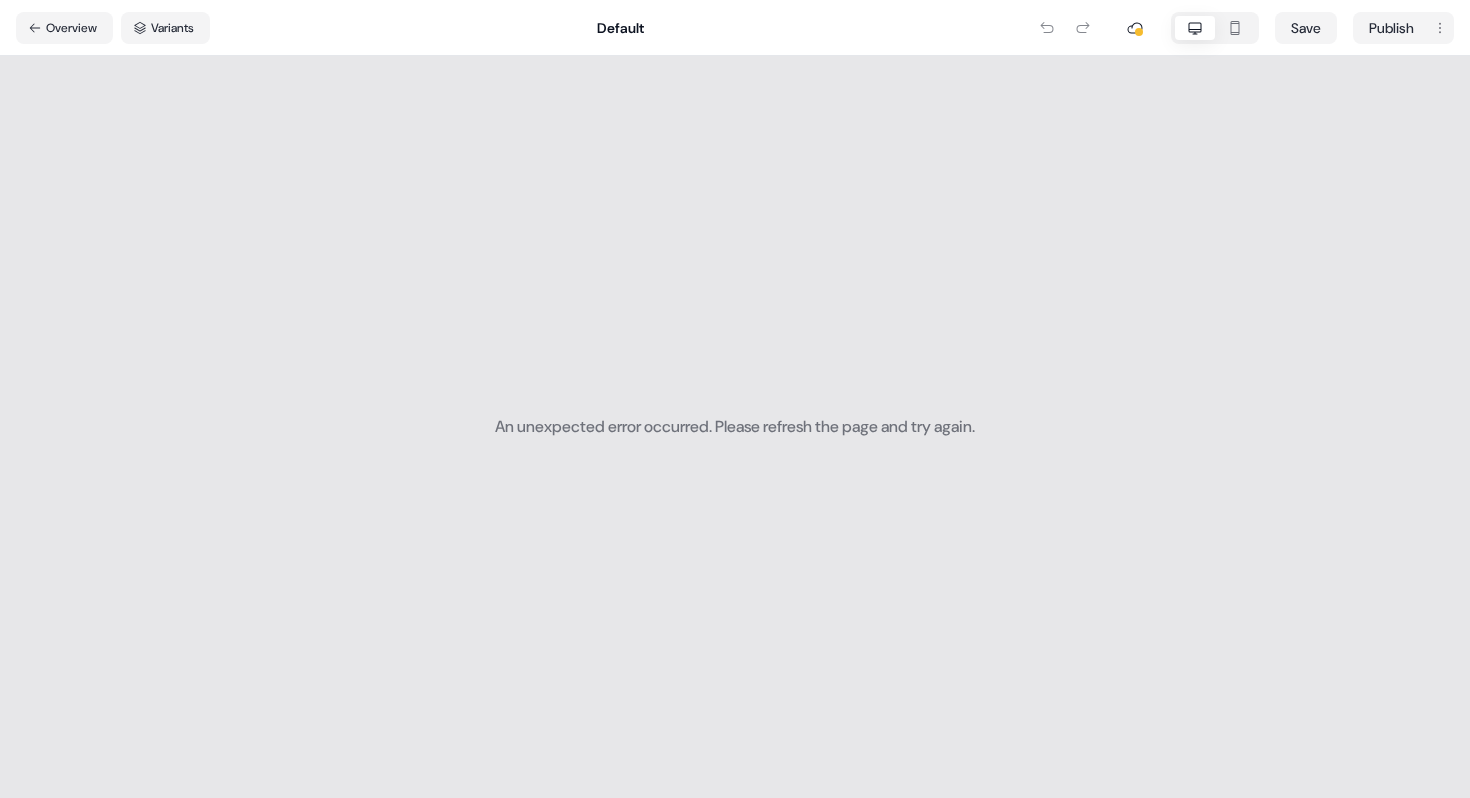 scroll, scrollTop: 0, scrollLeft: 0, axis: both 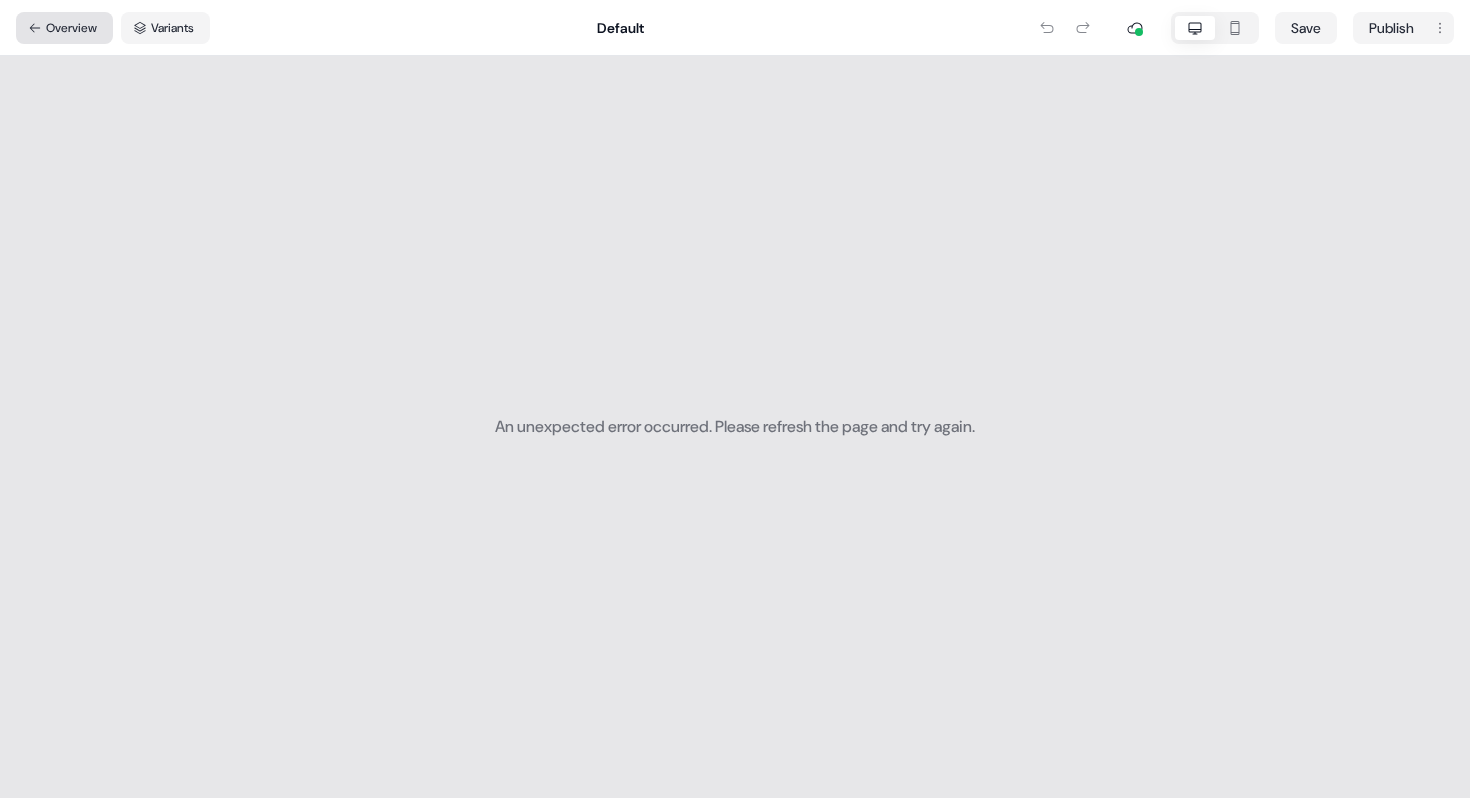 click on "Overview" at bounding box center (64, 28) 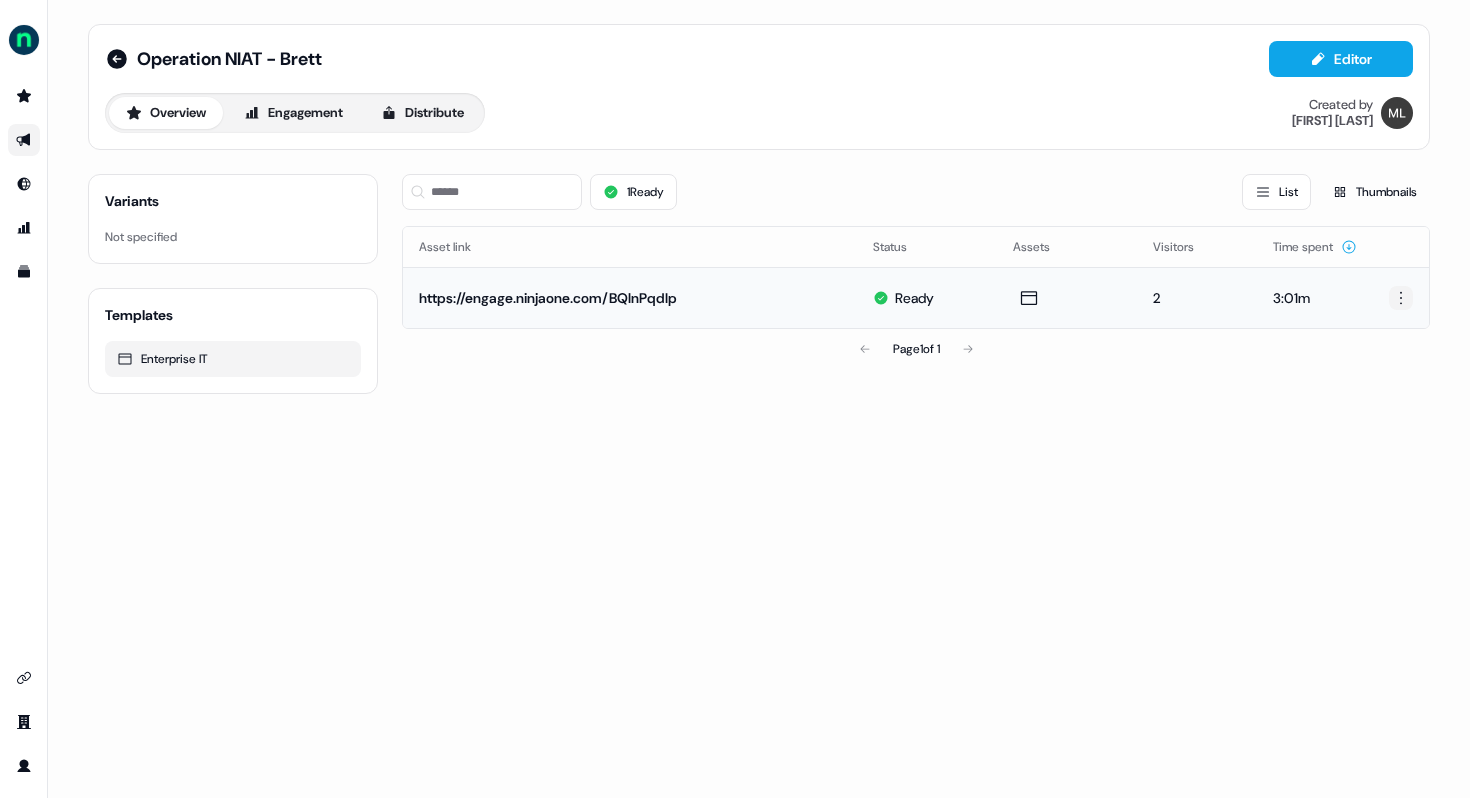 click on "For the best experience switch devices to a bigger screen. Go to Userled.io Operation NIAT - [FIRST] Editor Overview Engagement Distribute Created by [FIRST] [LAST] Variants Not specified Templates Enterprise IT 1 Ready List Thumbnails Asset link Status Assets Visitors Time spent https://engage.ninjaone.com/BQlnPqdIp Ready 2 3:01m Page 1 of 1" at bounding box center [735, 399] 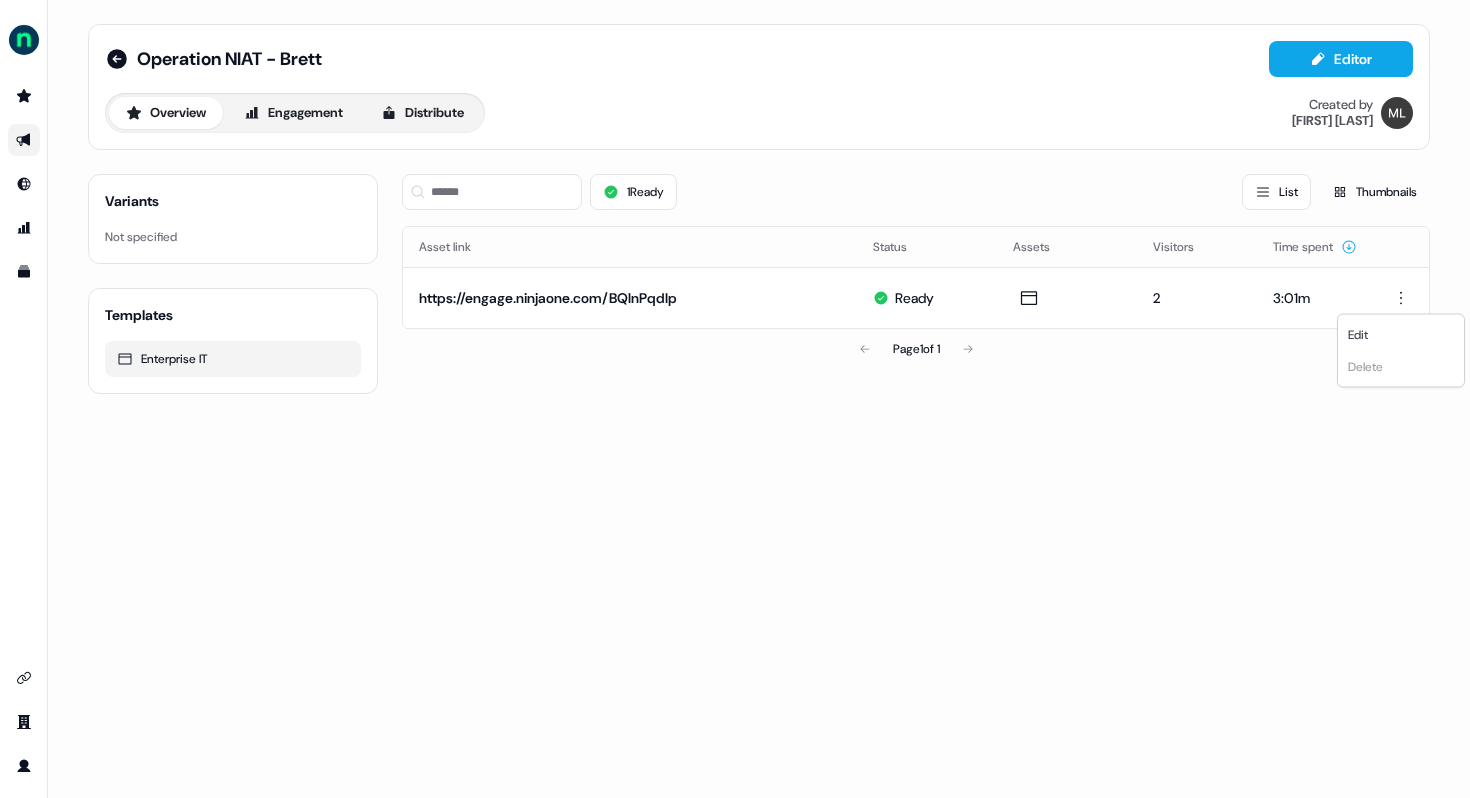 click on "For the best experience switch devices to a bigger screen. Go to Userled.io   Operation NIAT - Brett Editor Overview Engagement Distribute Created by Megan   Lee Variants Not specified Templates Enterprise IT 1  Ready List Thumbnails Asset link Status Assets Visitors Time spent https://engage.ninjaone.com/BQlnPqdIp Ready 2 3:01m Page  1  of 1 Edit Delete" at bounding box center [735, 399] 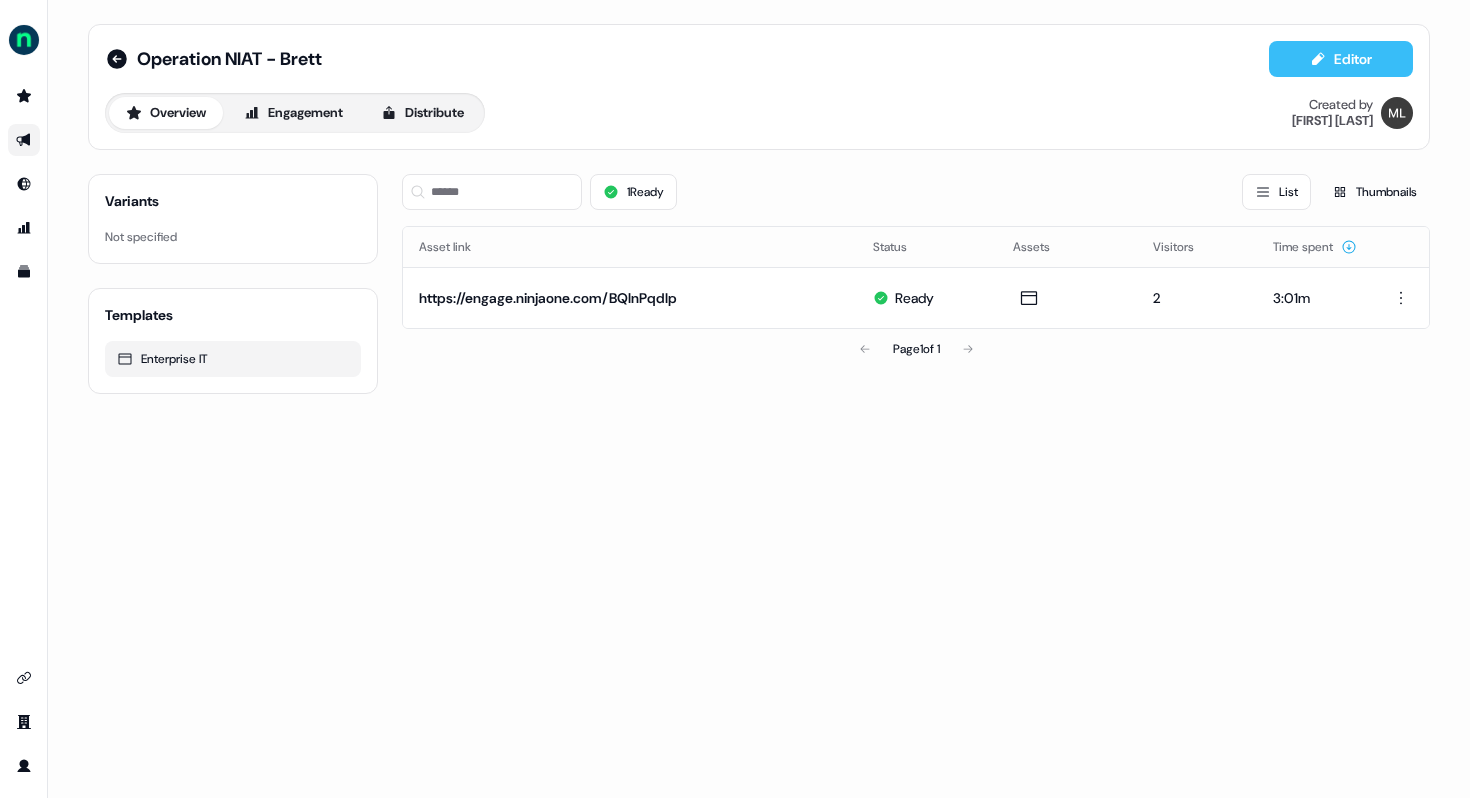 click on "Editor" at bounding box center [1341, 59] 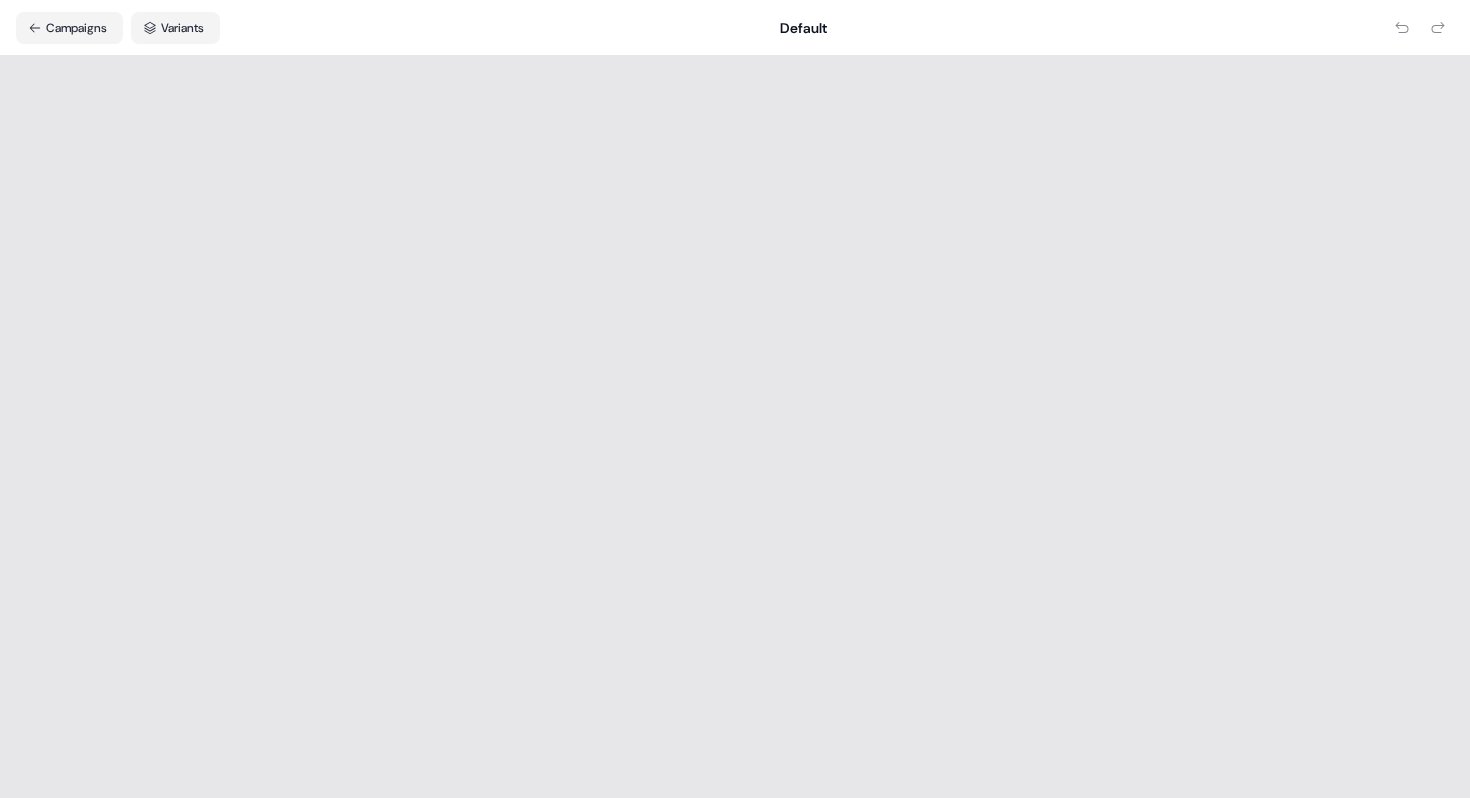 scroll, scrollTop: 0, scrollLeft: 0, axis: both 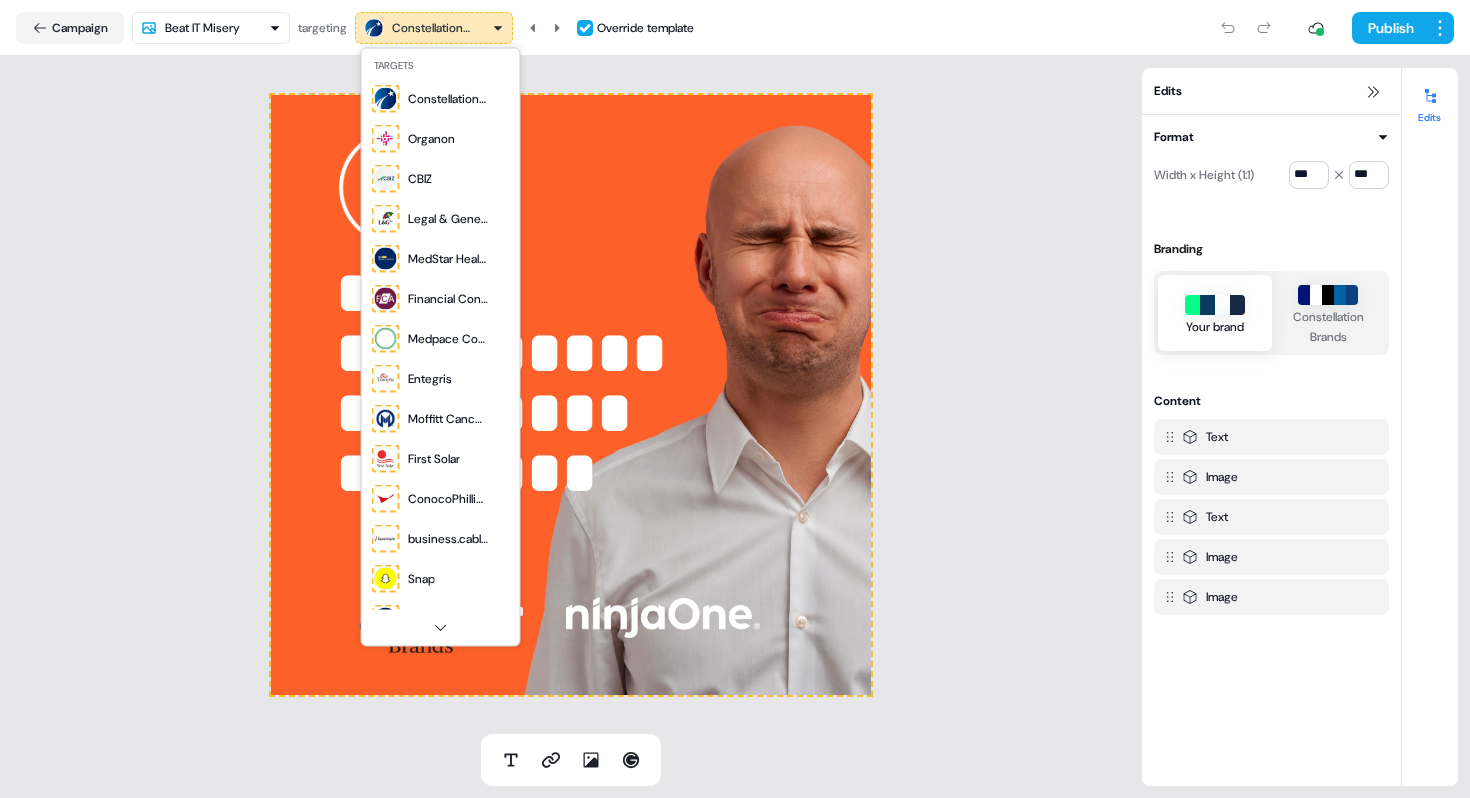 click on "For the best experience switch devices to a bigger screen. Go to Userled.io   Operation NIAT - Brett Editor Overview Engagement Distribute Created by [FIRST]   [LAST] Loading... Overview Variants Variant 1 Save Publish Variant 1 When a visitor matches all conditions, they will be shown the version of your content associated with this variant. Add condition An unexpected error occurred. Please refresh the page and try again." at bounding box center (735, 399) 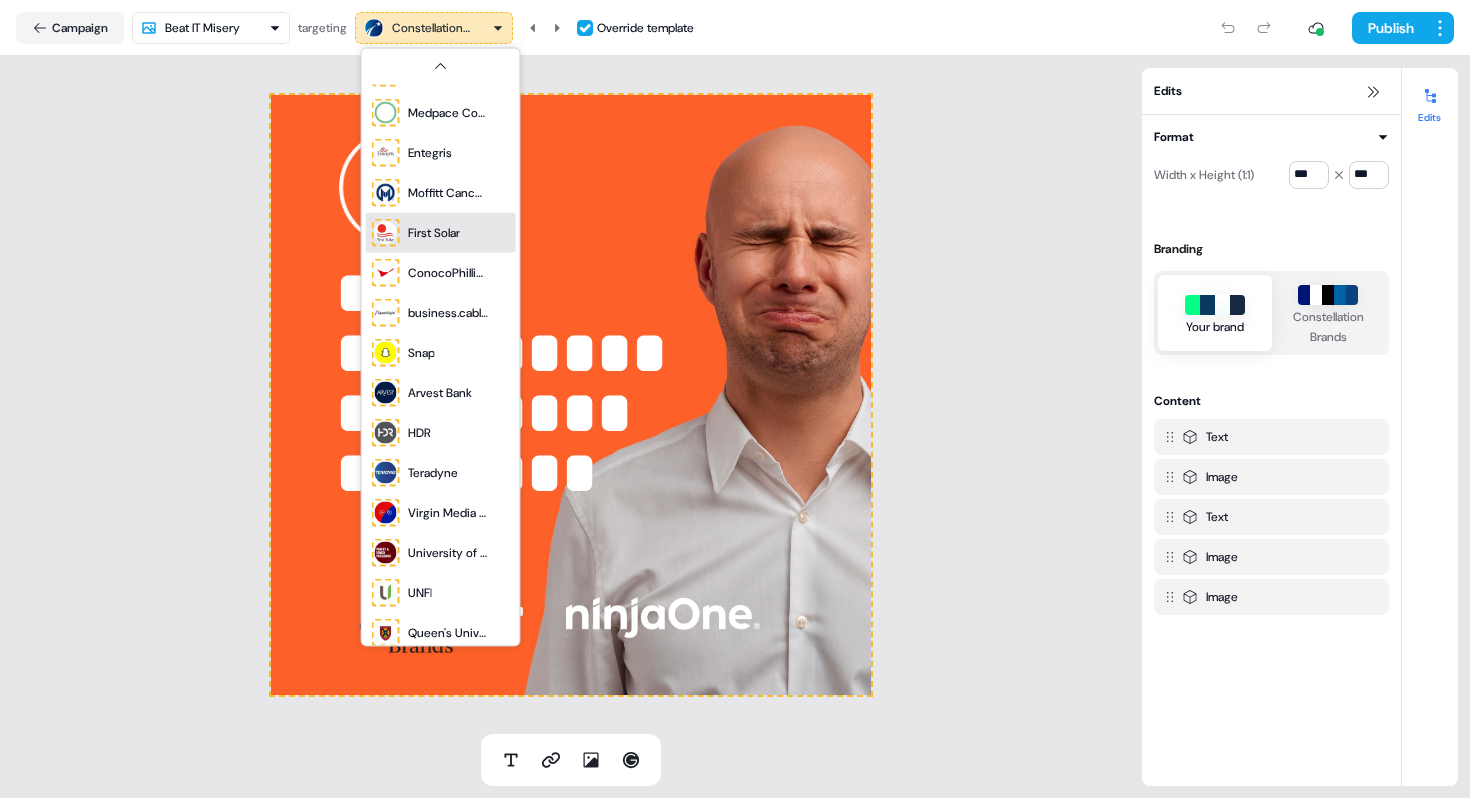 scroll, scrollTop: 433, scrollLeft: 0, axis: vertical 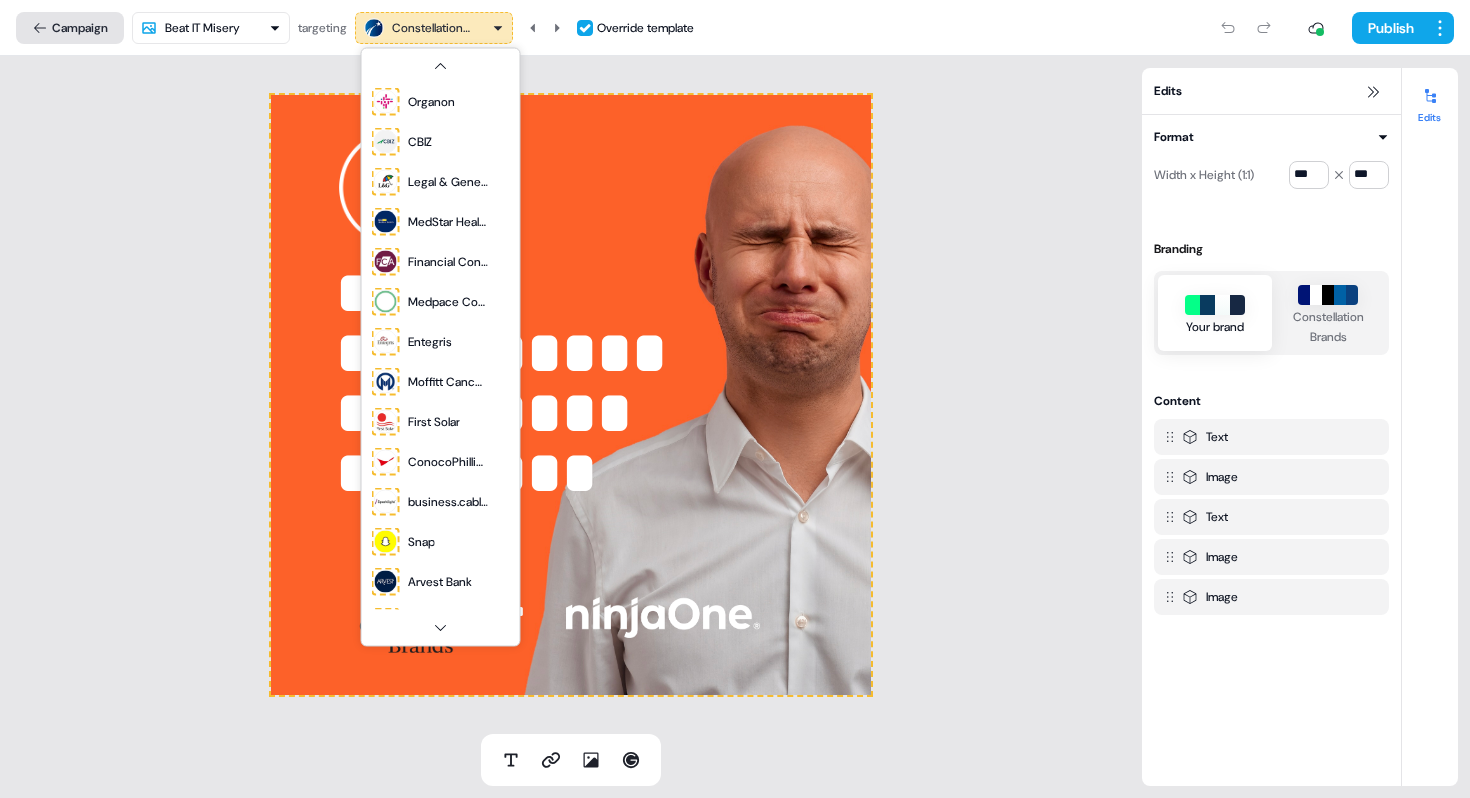 click on "For the best experience switch devices to a bigger screen. Go to Userled.io   Operation NIAT - Brett Editor Overview Engagement Distribute Created by [FIRST]   [LAST] Loading... Overview Variants Variant 1 Save Publish Variant 1 When a visitor matches all conditions, they will be shown the version of your content associated with this variant. Add condition An unexpected error occurred. Please refresh the page and try again." at bounding box center [735, 399] 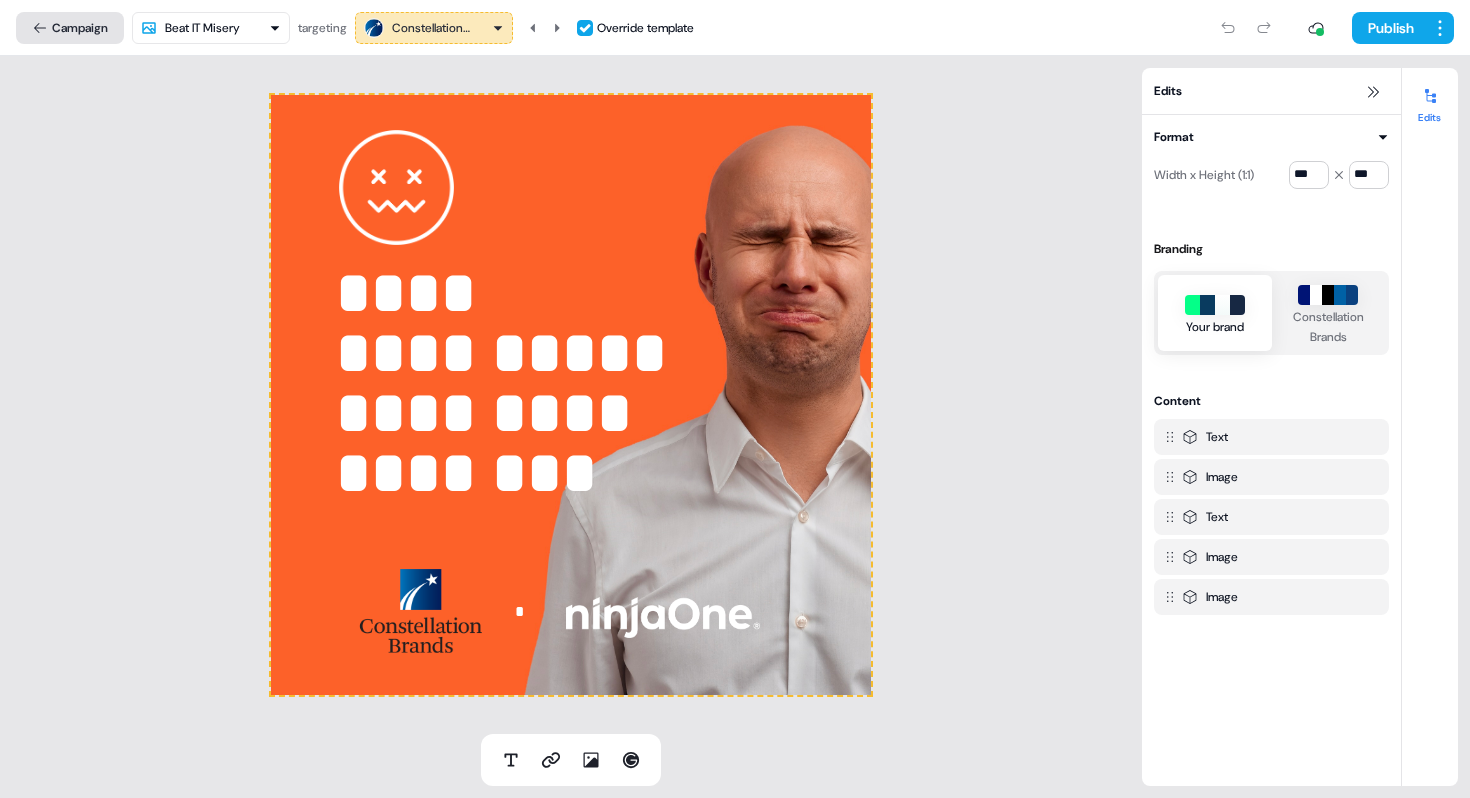 click on "Campaign" at bounding box center [70, 28] 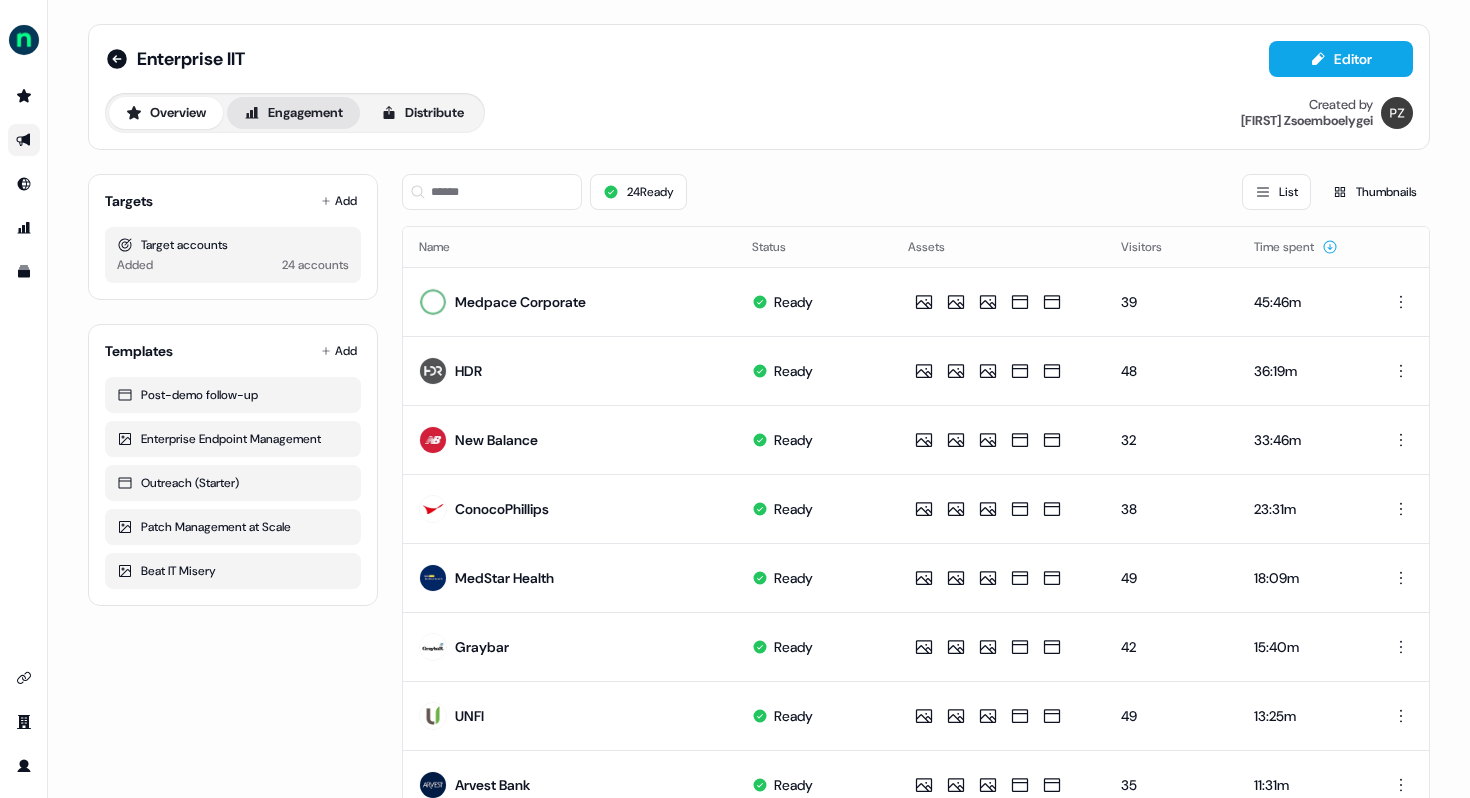 click 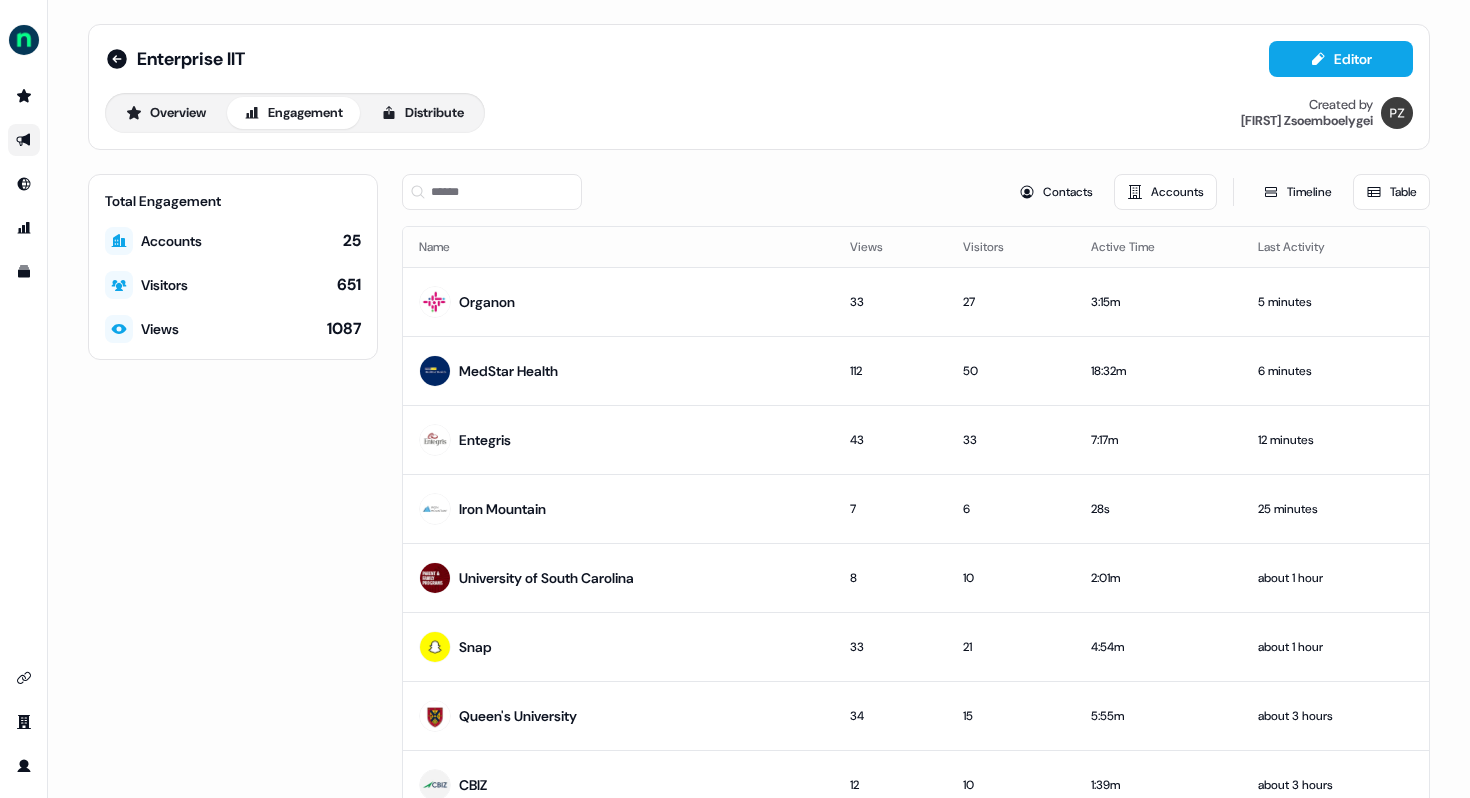 click 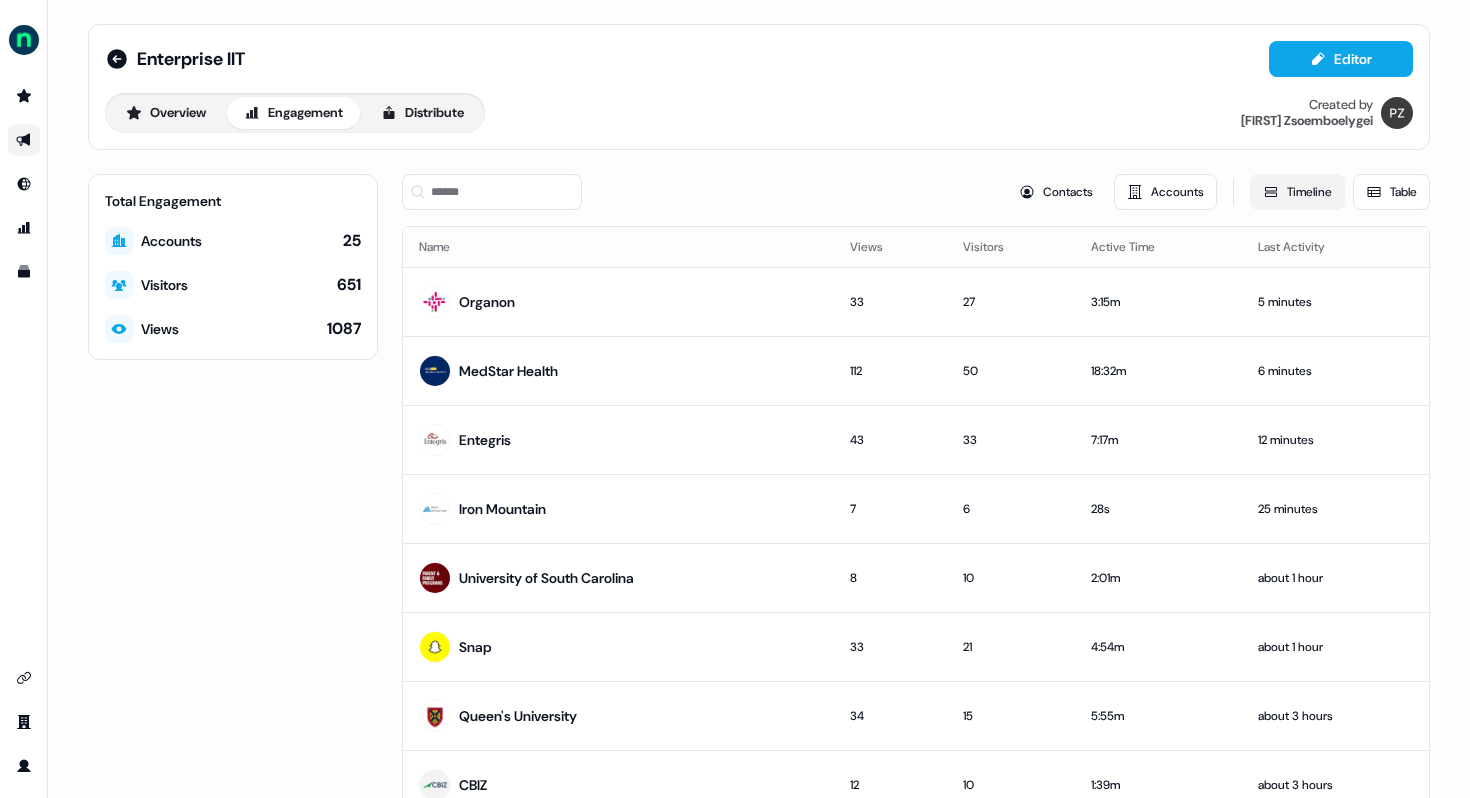 click on "Timeline" at bounding box center (1297, 192) 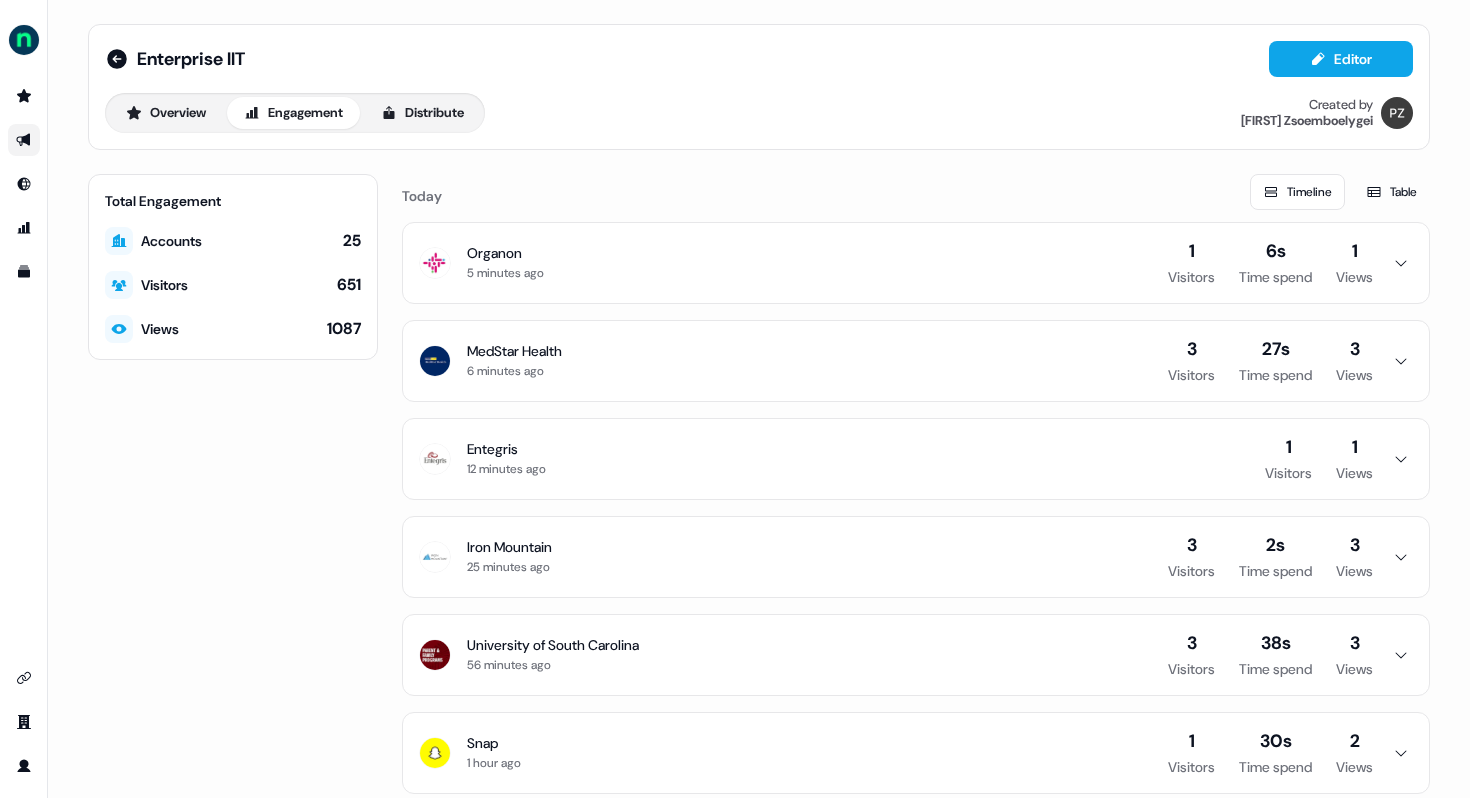 click at bounding box center (24, 140) 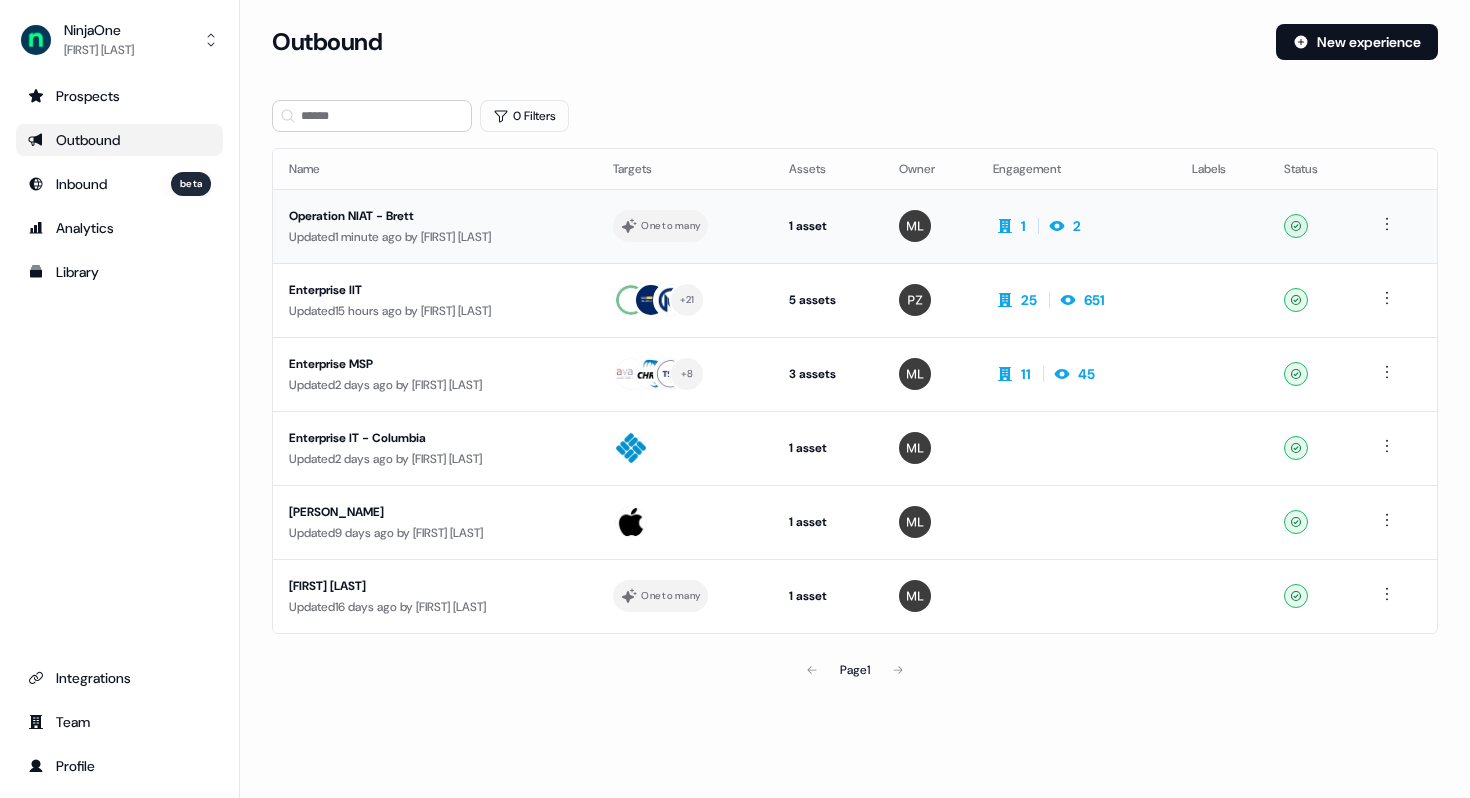 click on "Operation NIAT - Brett" at bounding box center [435, 216] 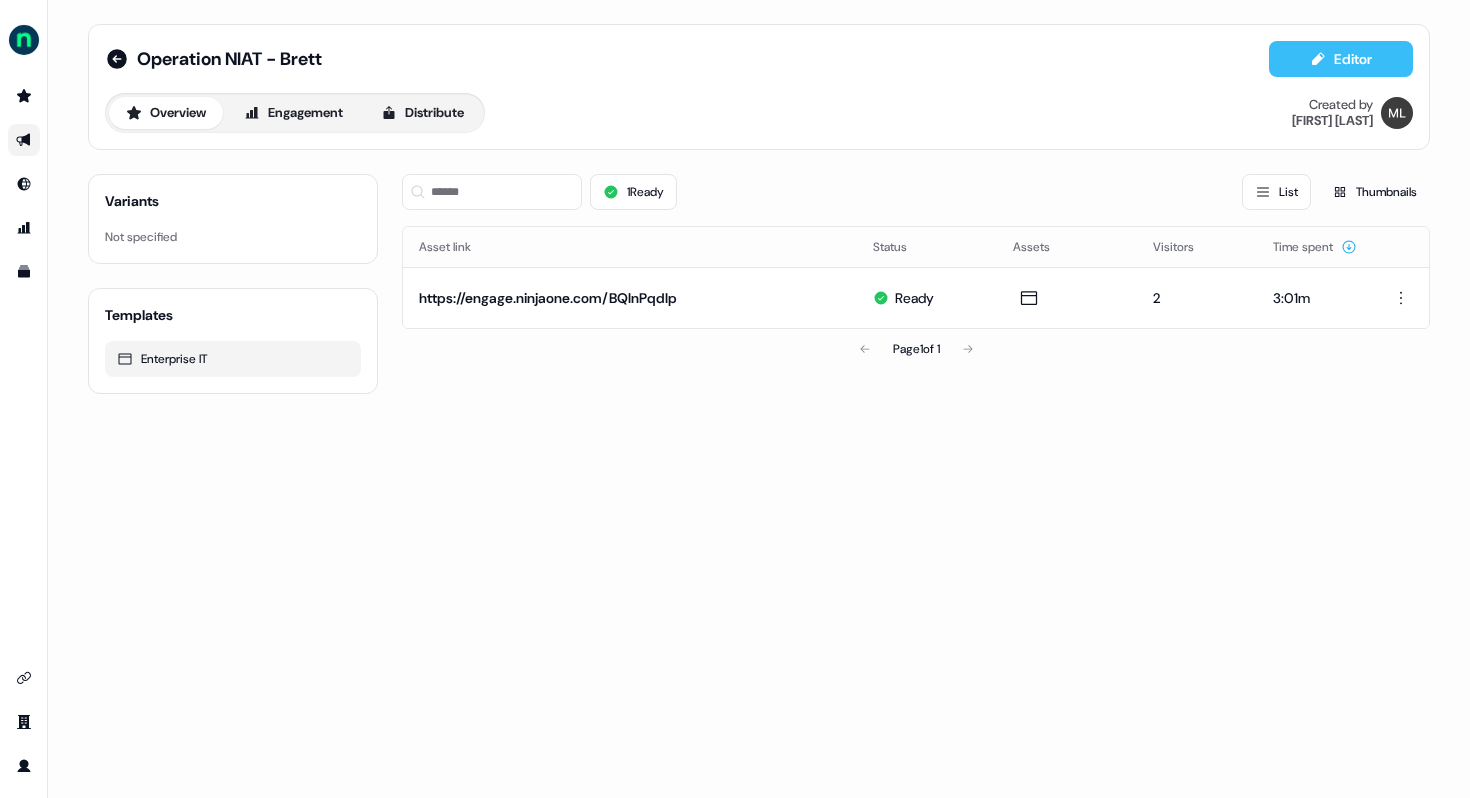 click on "Editor" at bounding box center [1341, 59] 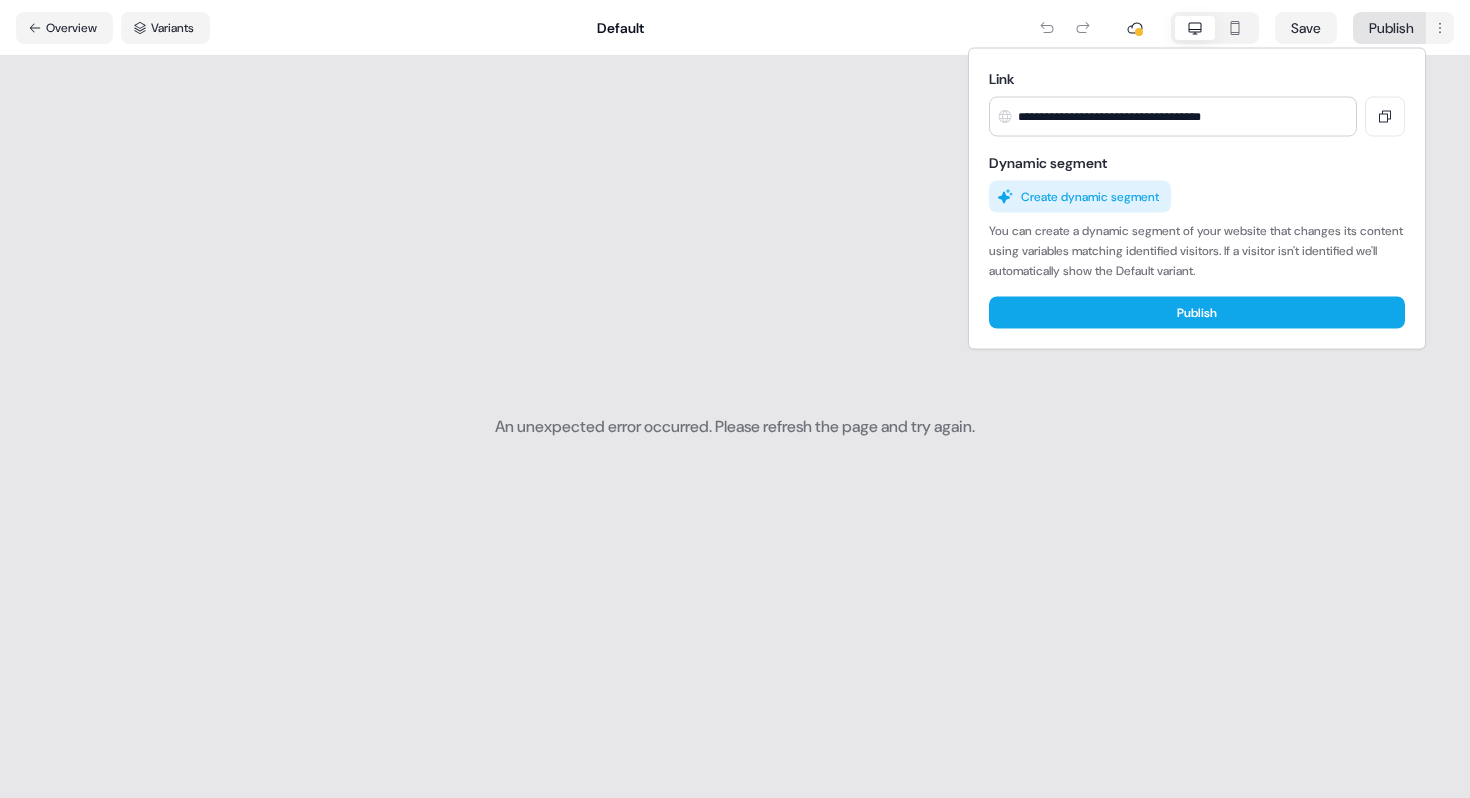 click on "**********" at bounding box center [735, 399] 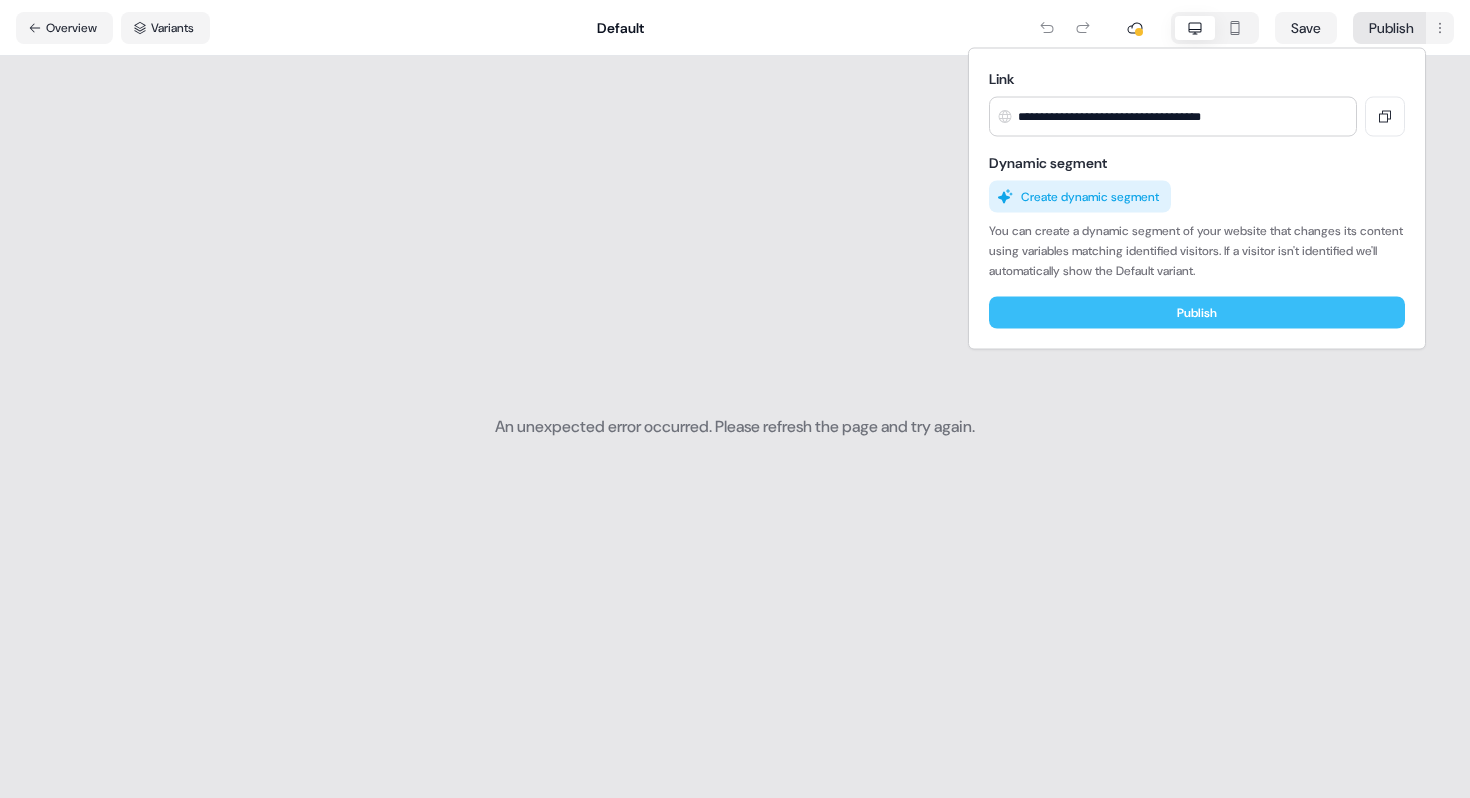 click on "Publish" at bounding box center [1197, 313] 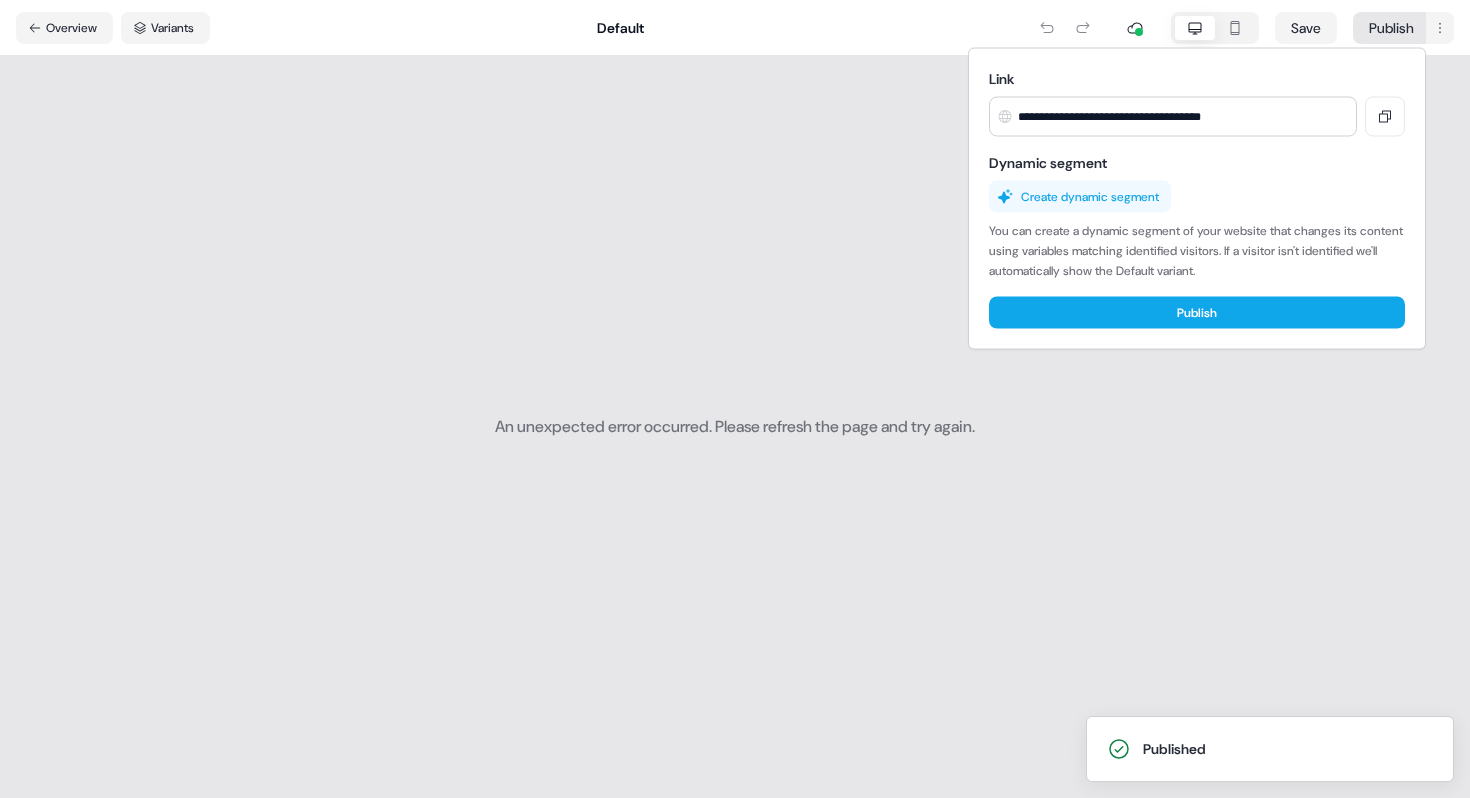 click on "Create dynamic segment" at bounding box center (1080, 197) 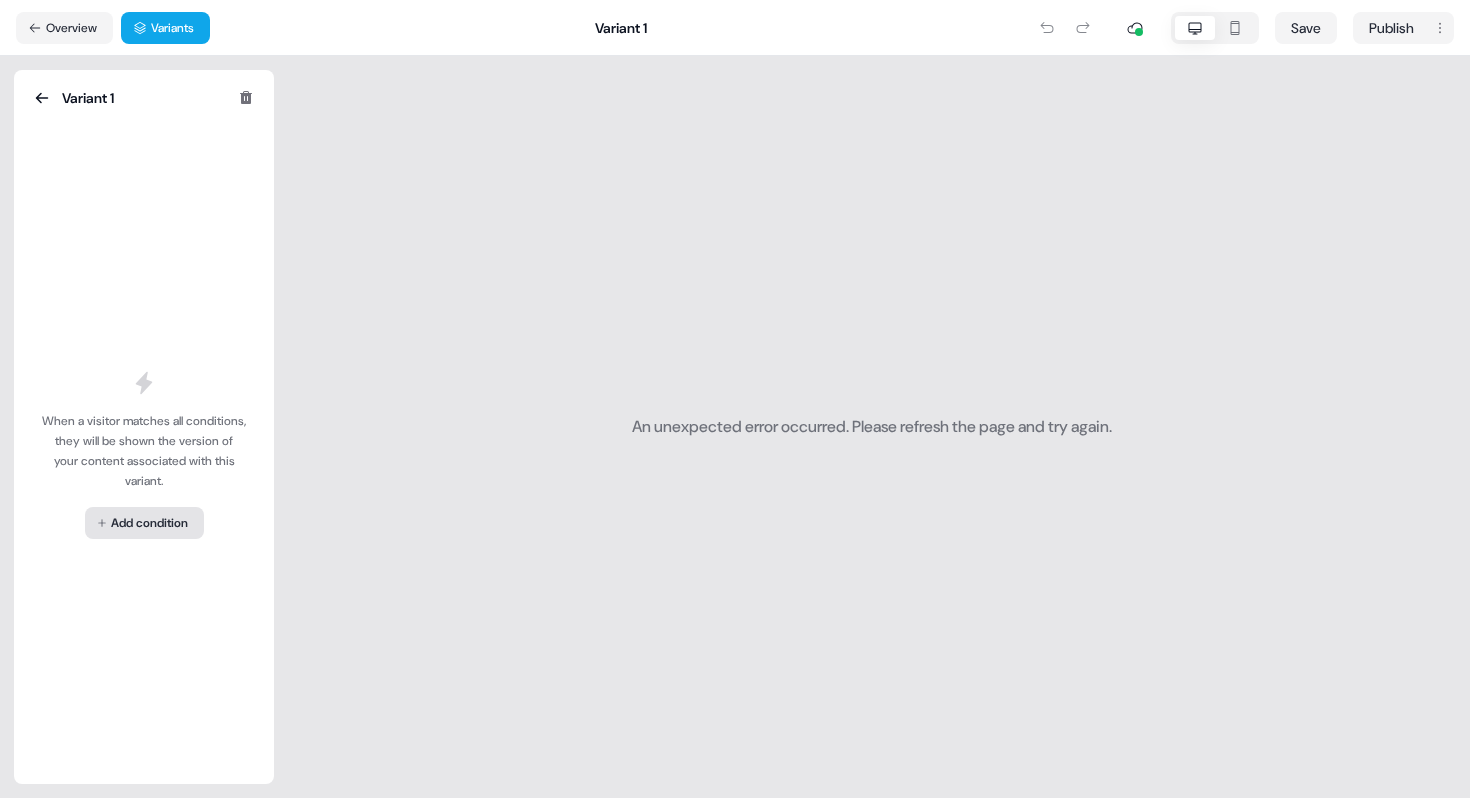 click on "For the best experience switch devices to a bigger screen. Go to Userled.io   Operation NIAT - Brett Editor Overview Engagement Distribute Created by [FIRST]   [LAST] Loading... Overview Variants Variant 1 Save Publish Variant 1 When a visitor matches all conditions, they will be shown the version of your content associated with this variant. Add condition An unexpected error occurred. Please refresh the page and try again." at bounding box center (735, 399) 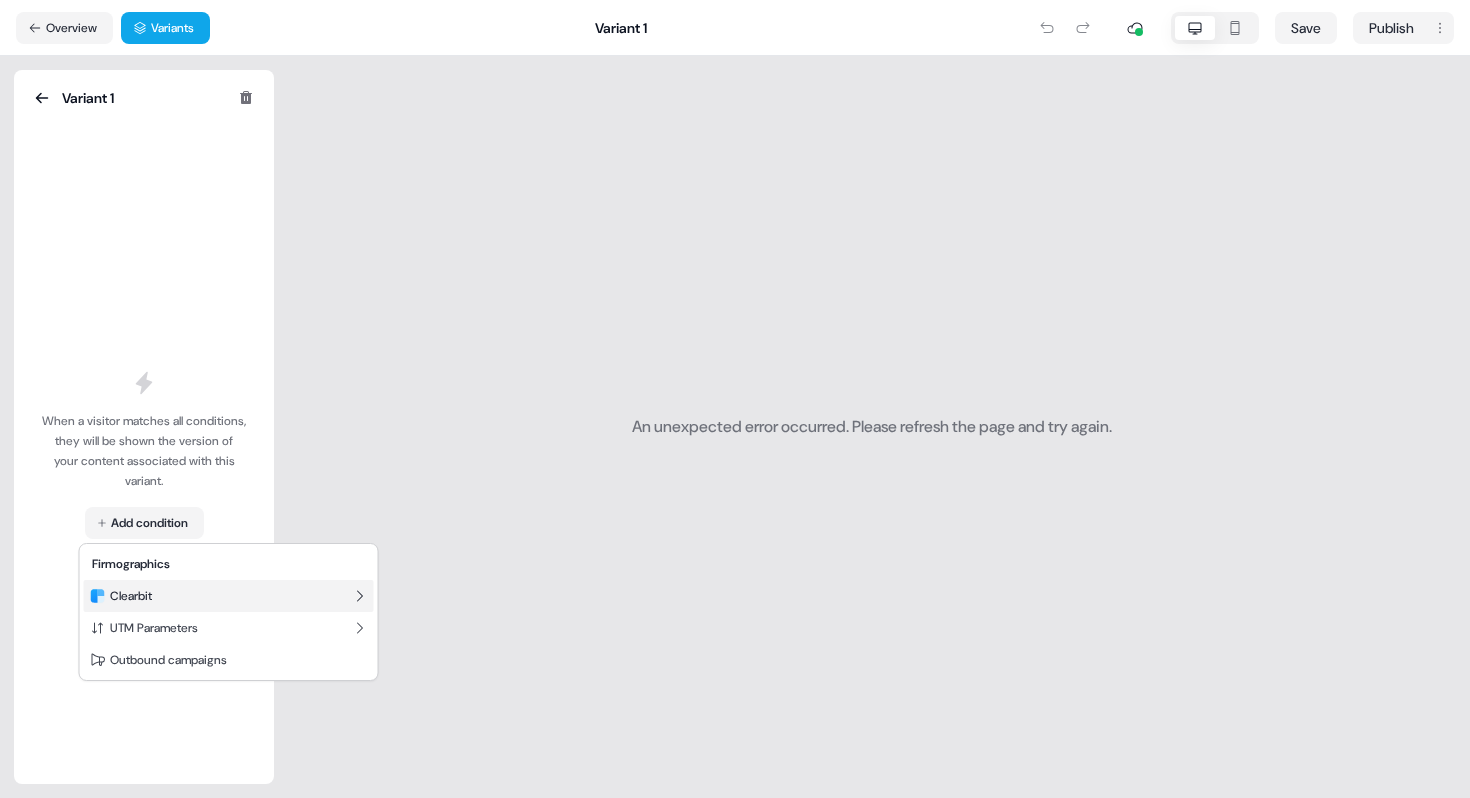 click on "Clearbit" at bounding box center (229, 596) 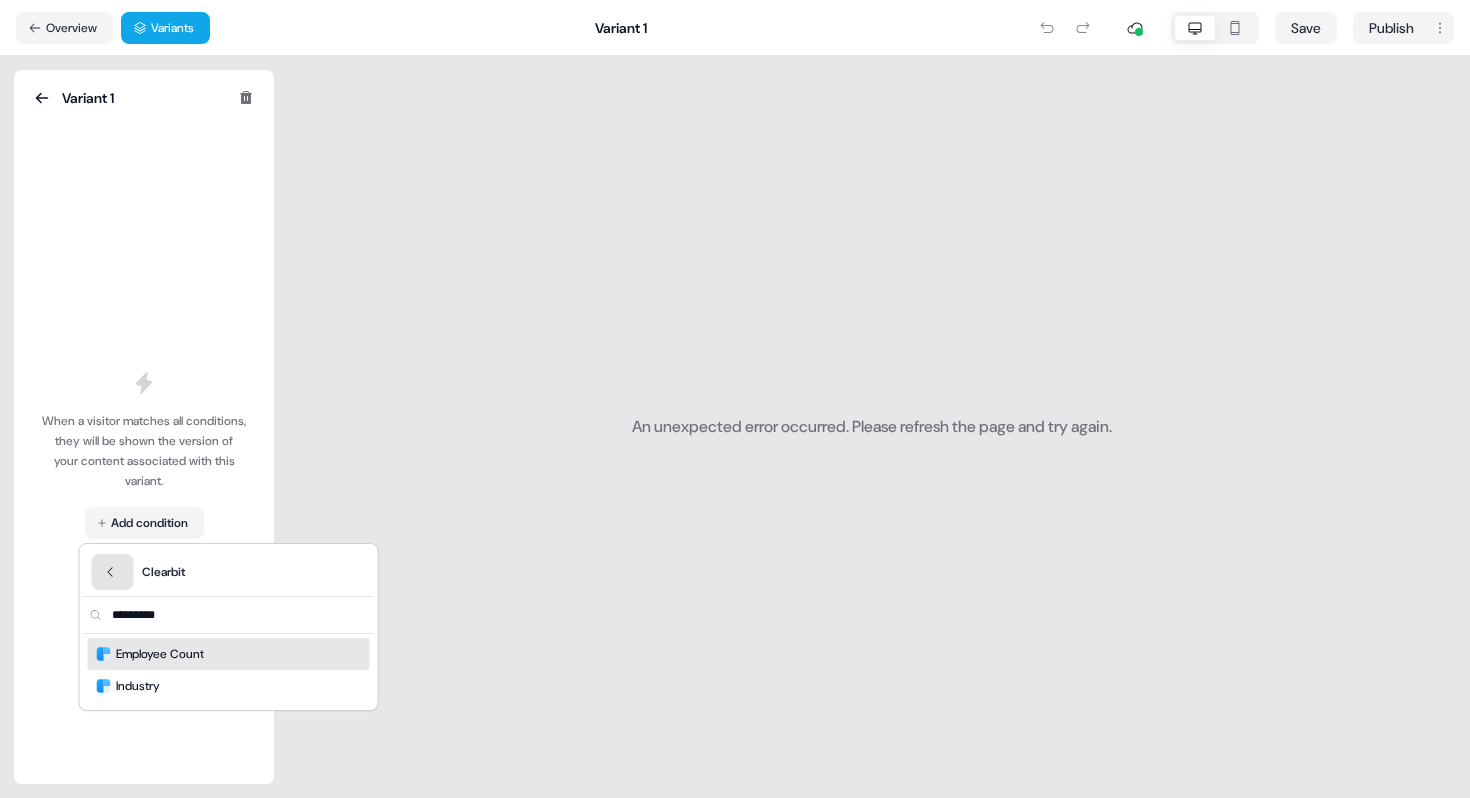 click at bounding box center (113, 572) 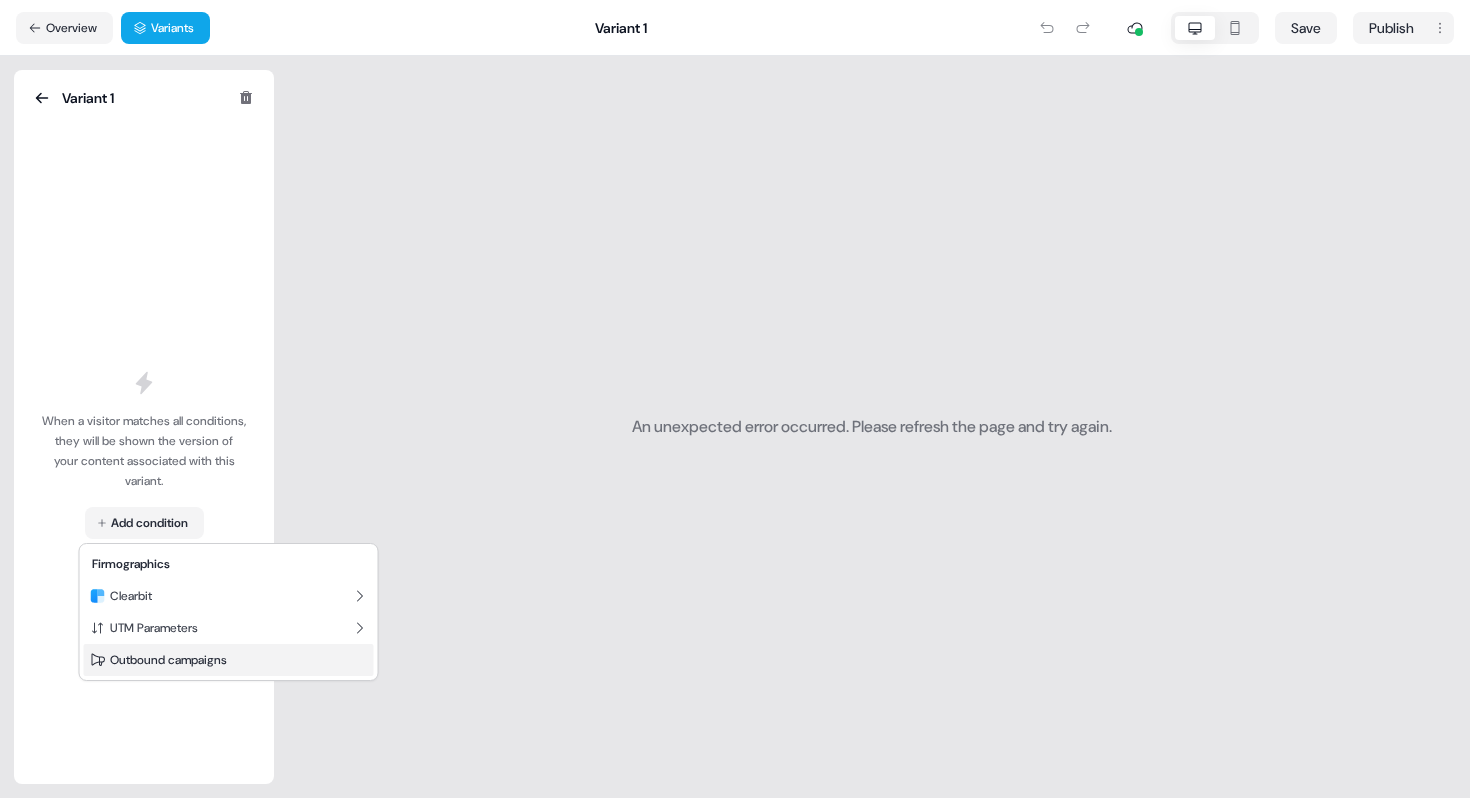 click on "Outbound campaigns" at bounding box center [229, 660] 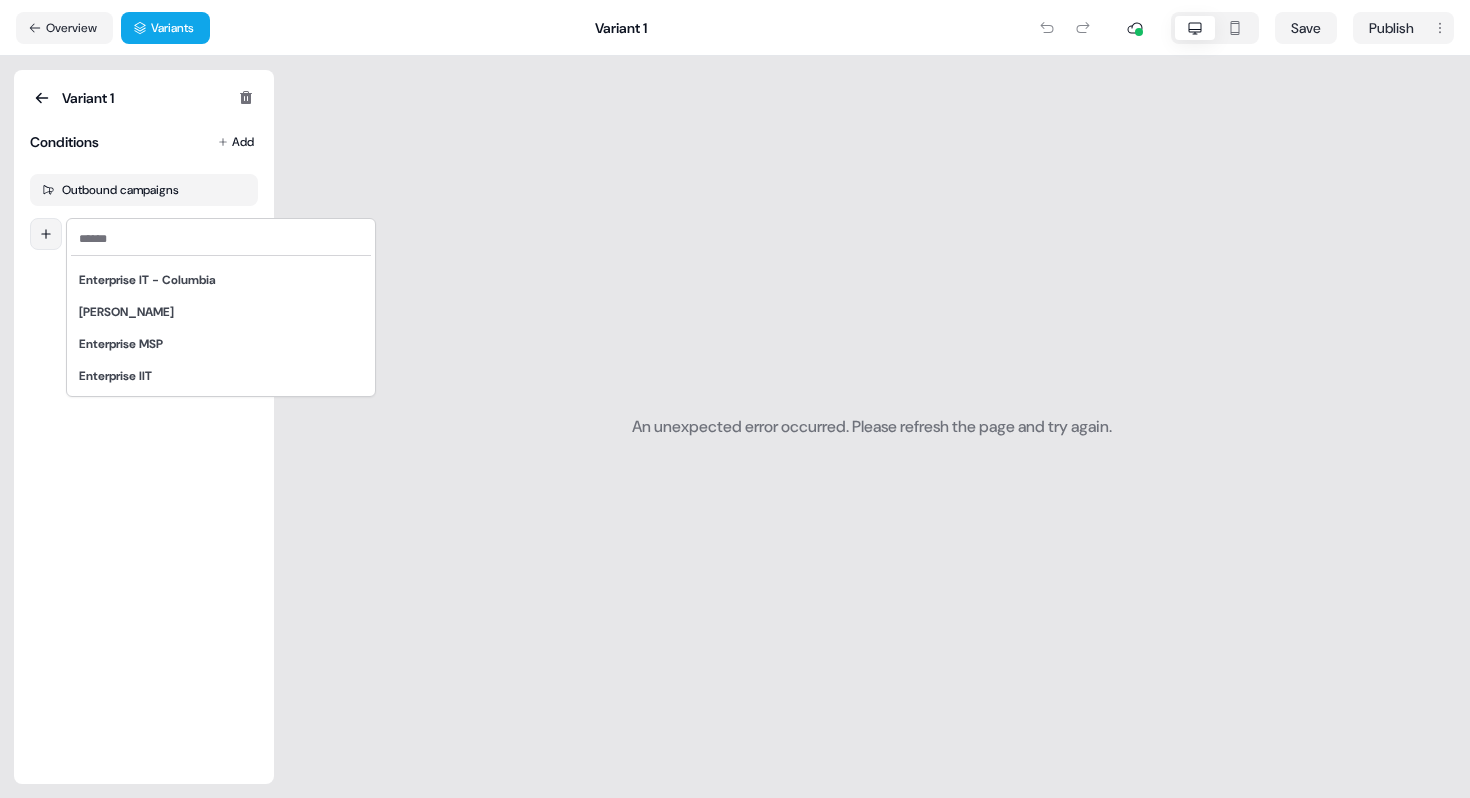 click on "For the best experience switch devices to a bigger screen. Go to Userled.io   Operation NIAT - Brett Editor Overview Engagement Distribute Created by [FIRST]   [LAST] Loading... Overview Variants Variant 1 Save Publish Variant 1 Conditions Add Outbound campaigns An unexpected error occurred. Please refresh the page and try again. Enterprise IT - Columbia [PERSON_NAME] test Enterprise MSP Enterprise IIT" at bounding box center (735, 399) 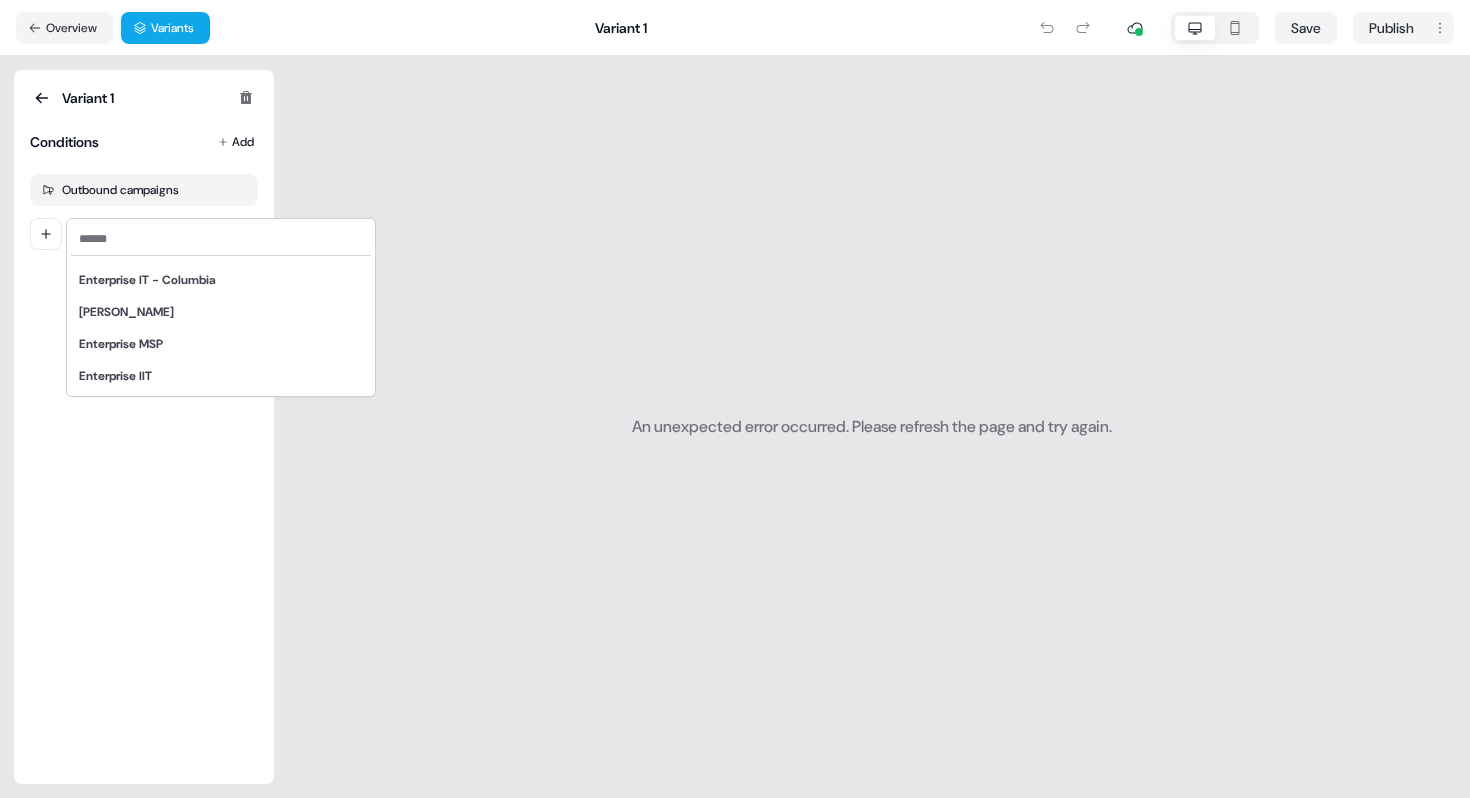 drag, startPoint x: 54, startPoint y: 129, endPoint x: 135, endPoint y: 141, distance: 81.88406 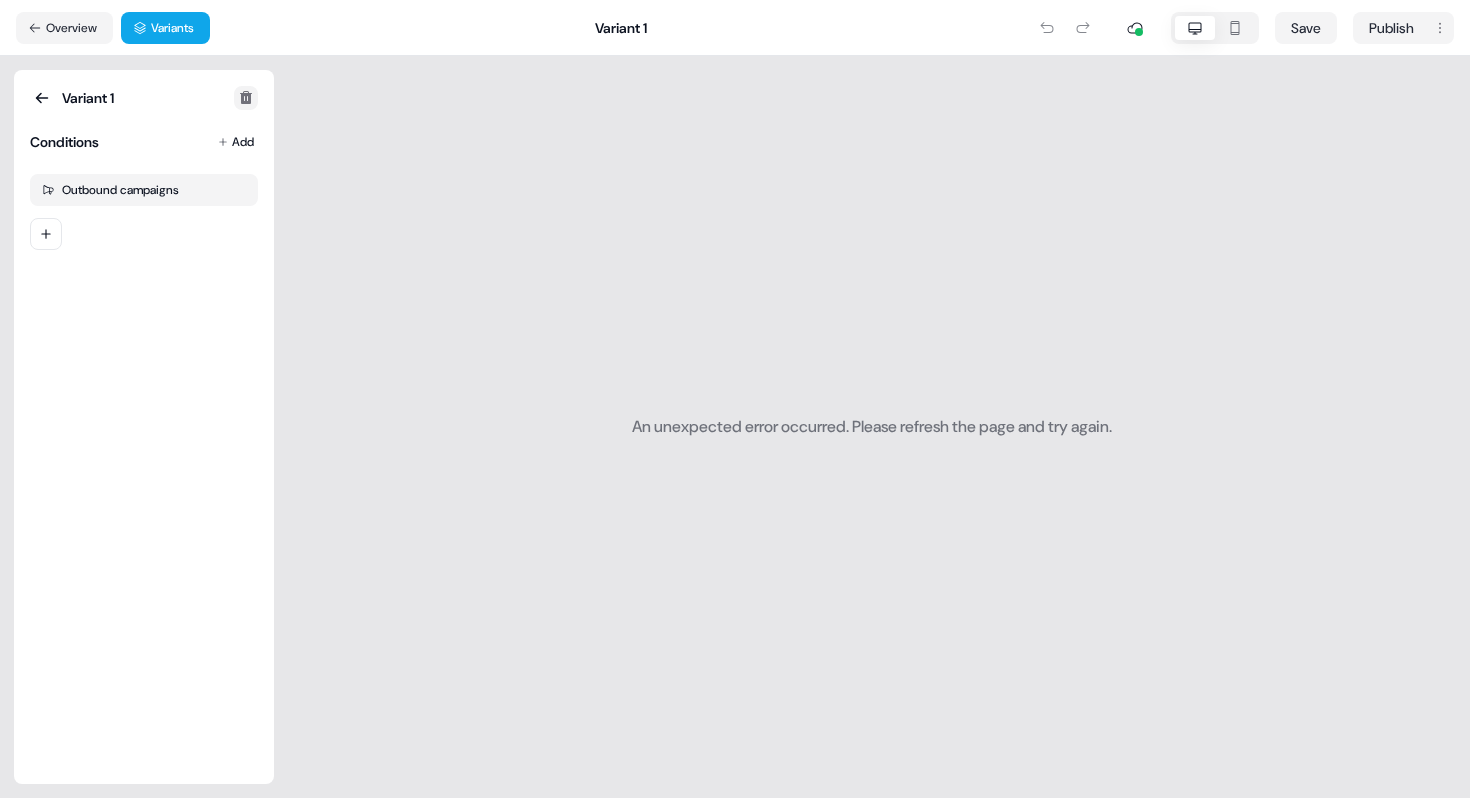 click 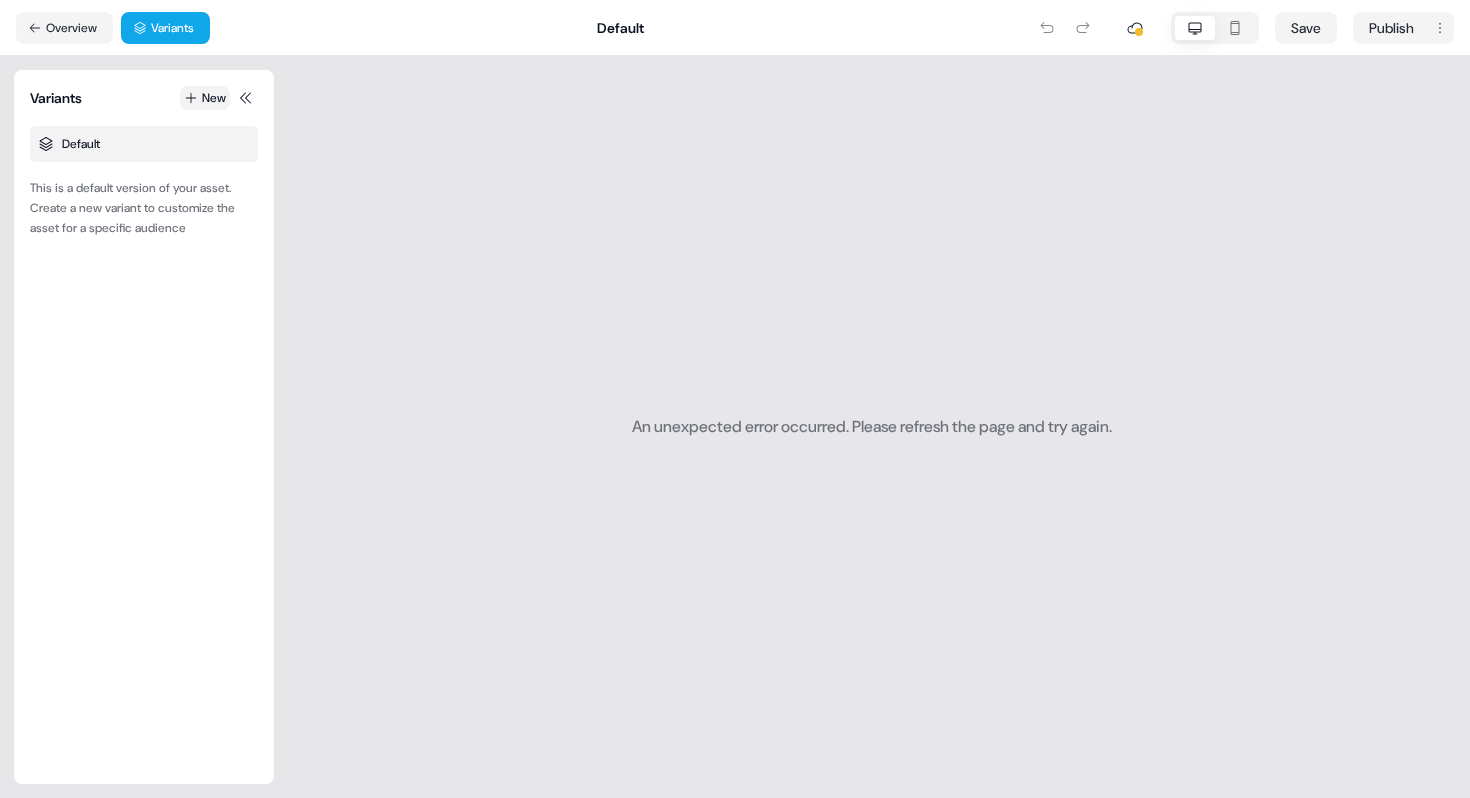 click on "New" at bounding box center [205, 98] 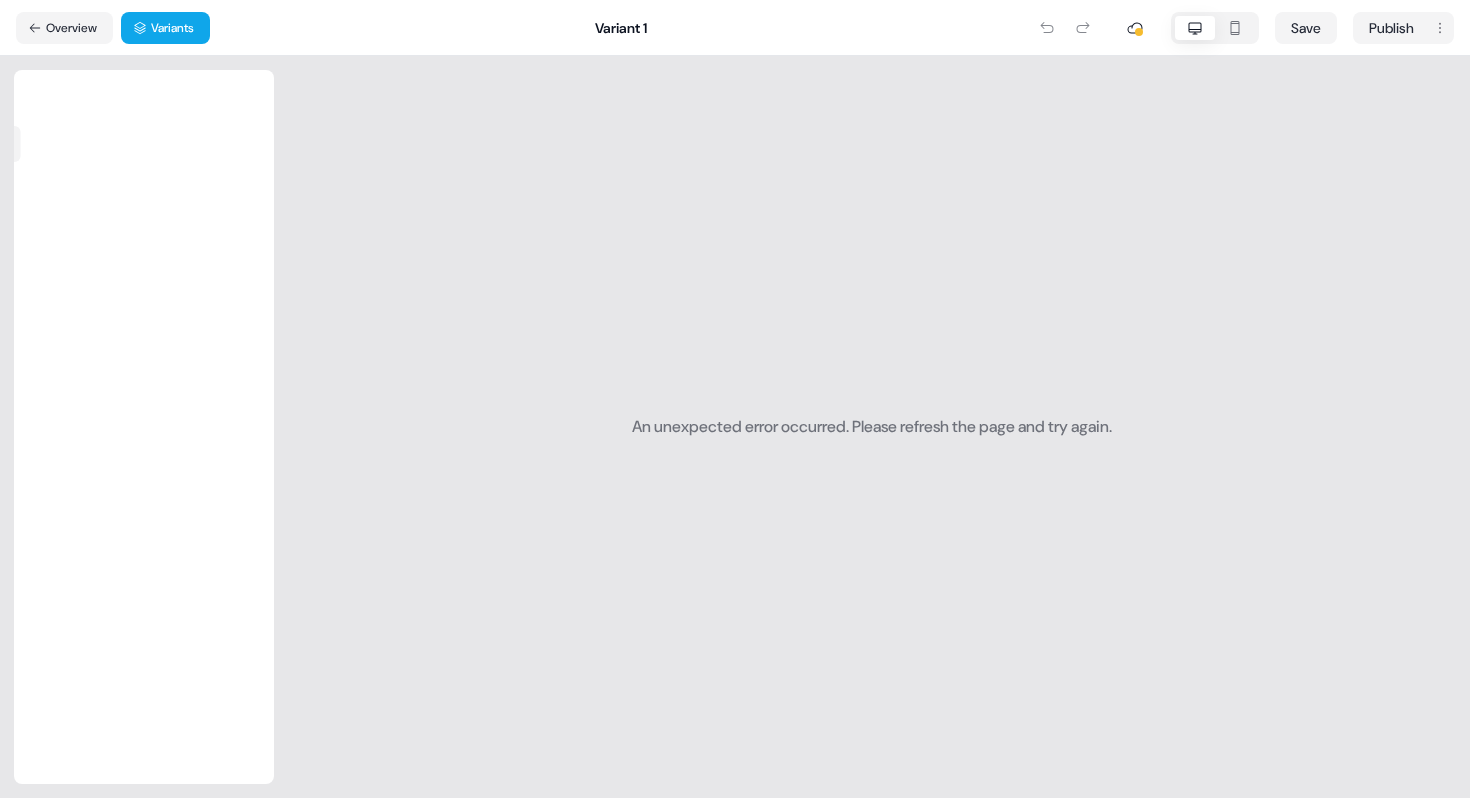 scroll, scrollTop: 0, scrollLeft: 0, axis: both 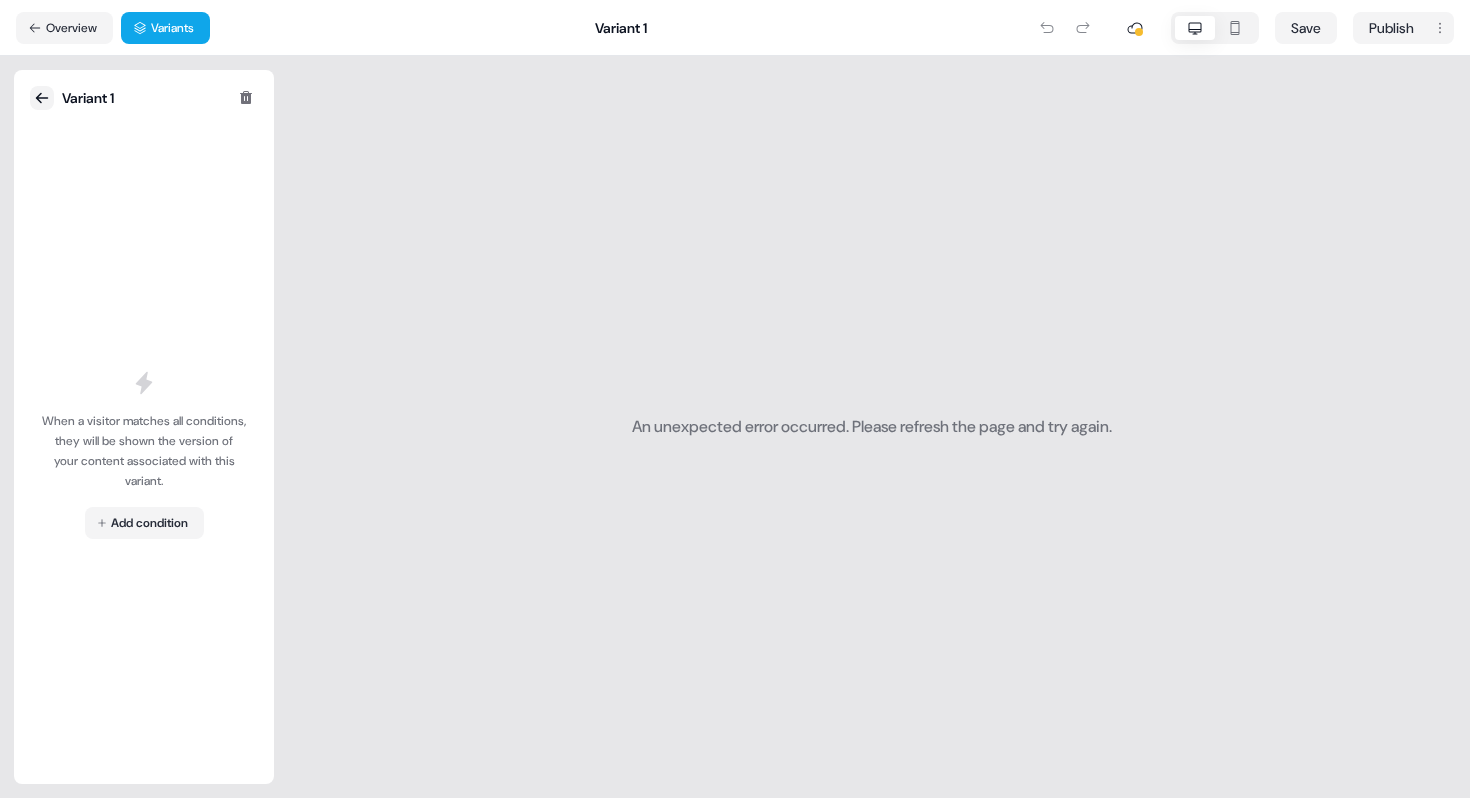 click 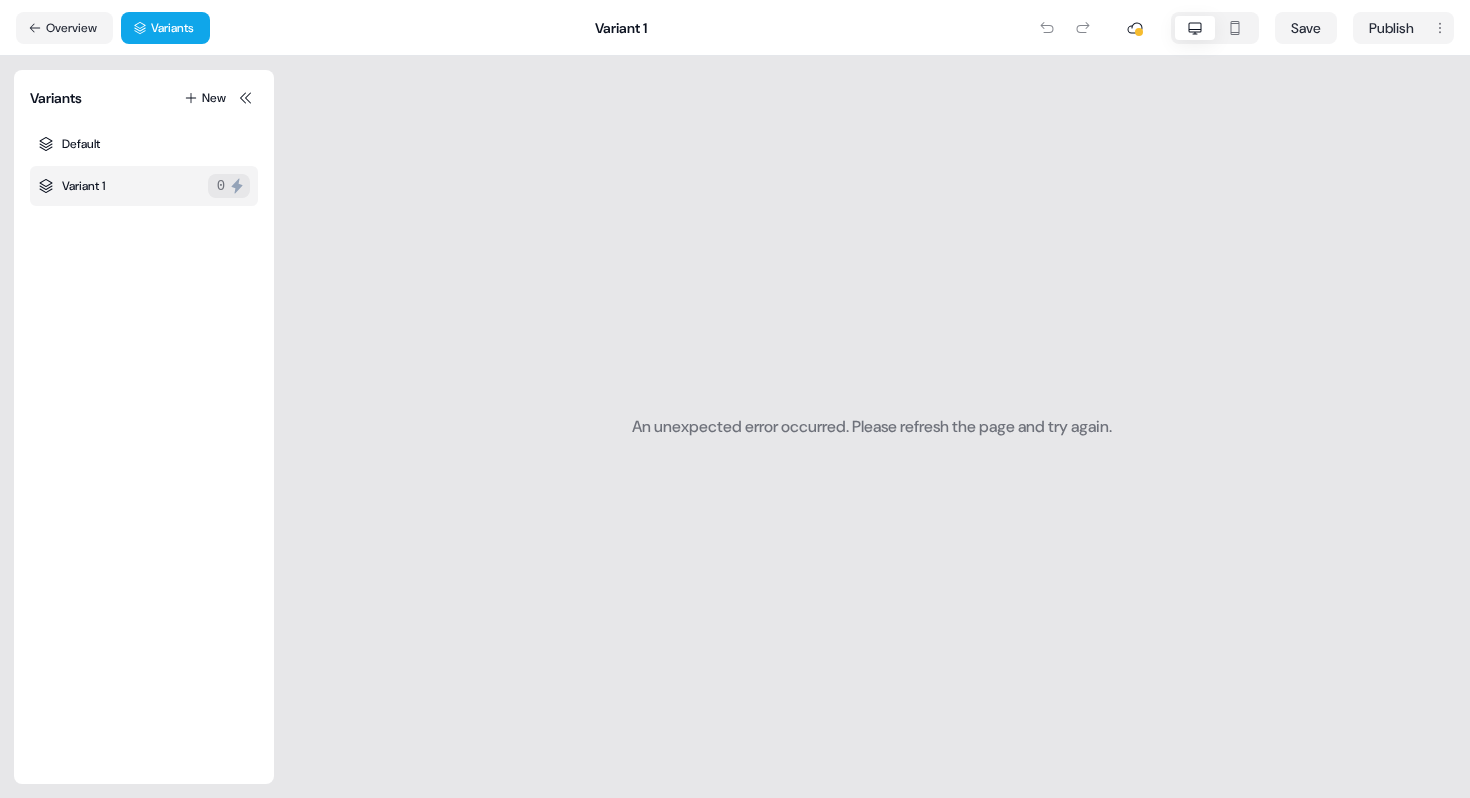 click on "Variant 1 0" at bounding box center (144, 186) 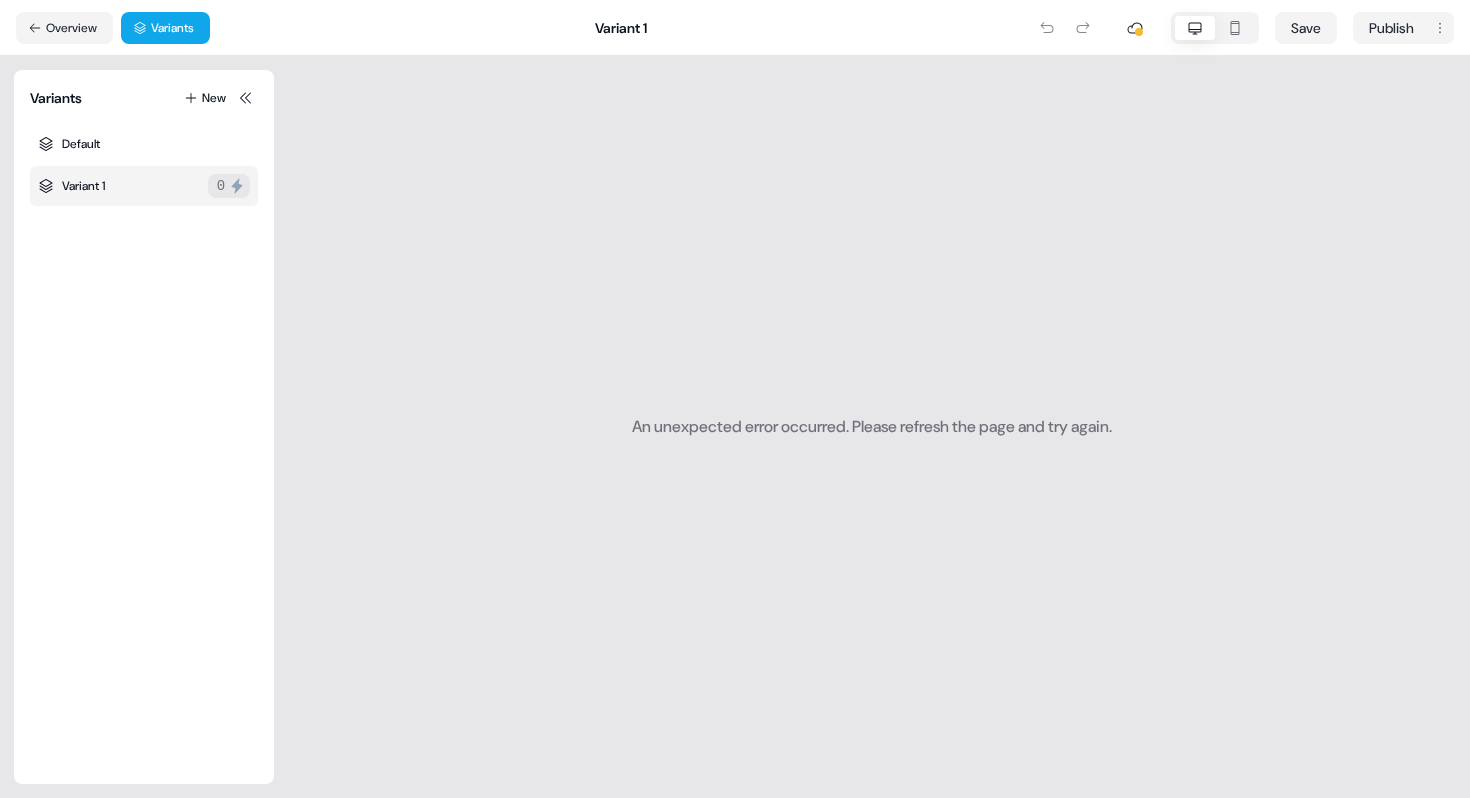 click on "Variant 1 0" at bounding box center [144, 186] 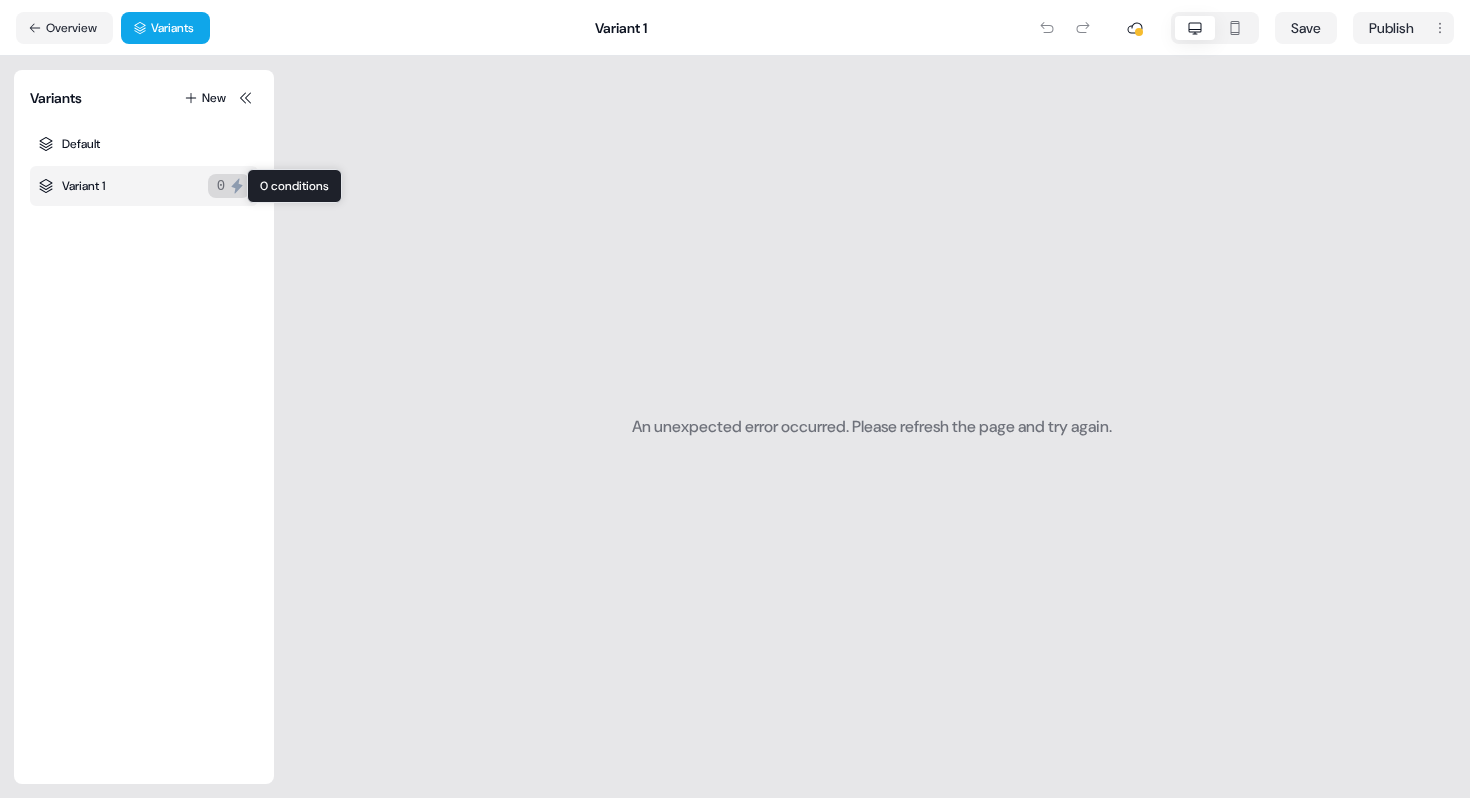 click 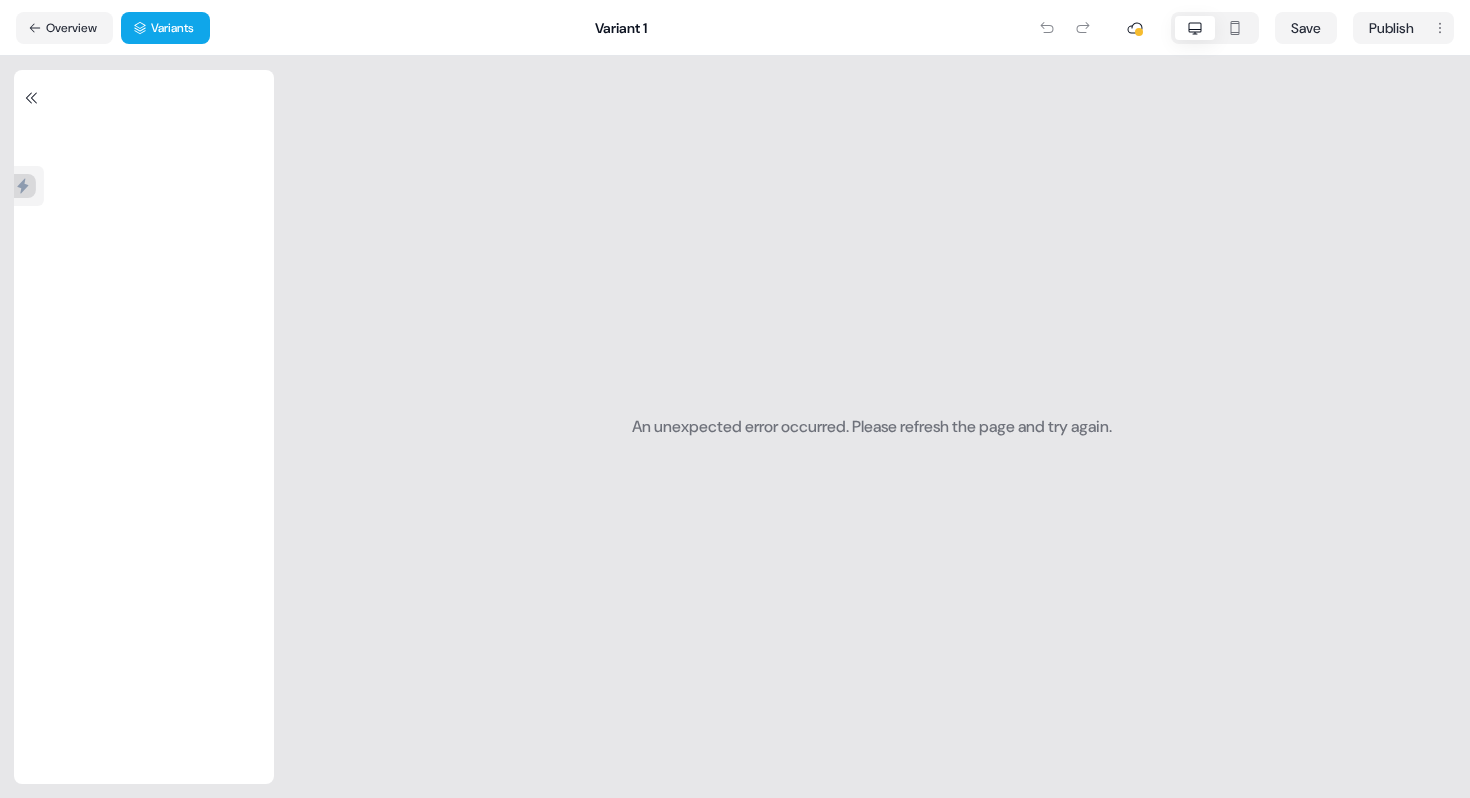 scroll, scrollTop: 0, scrollLeft: 0, axis: both 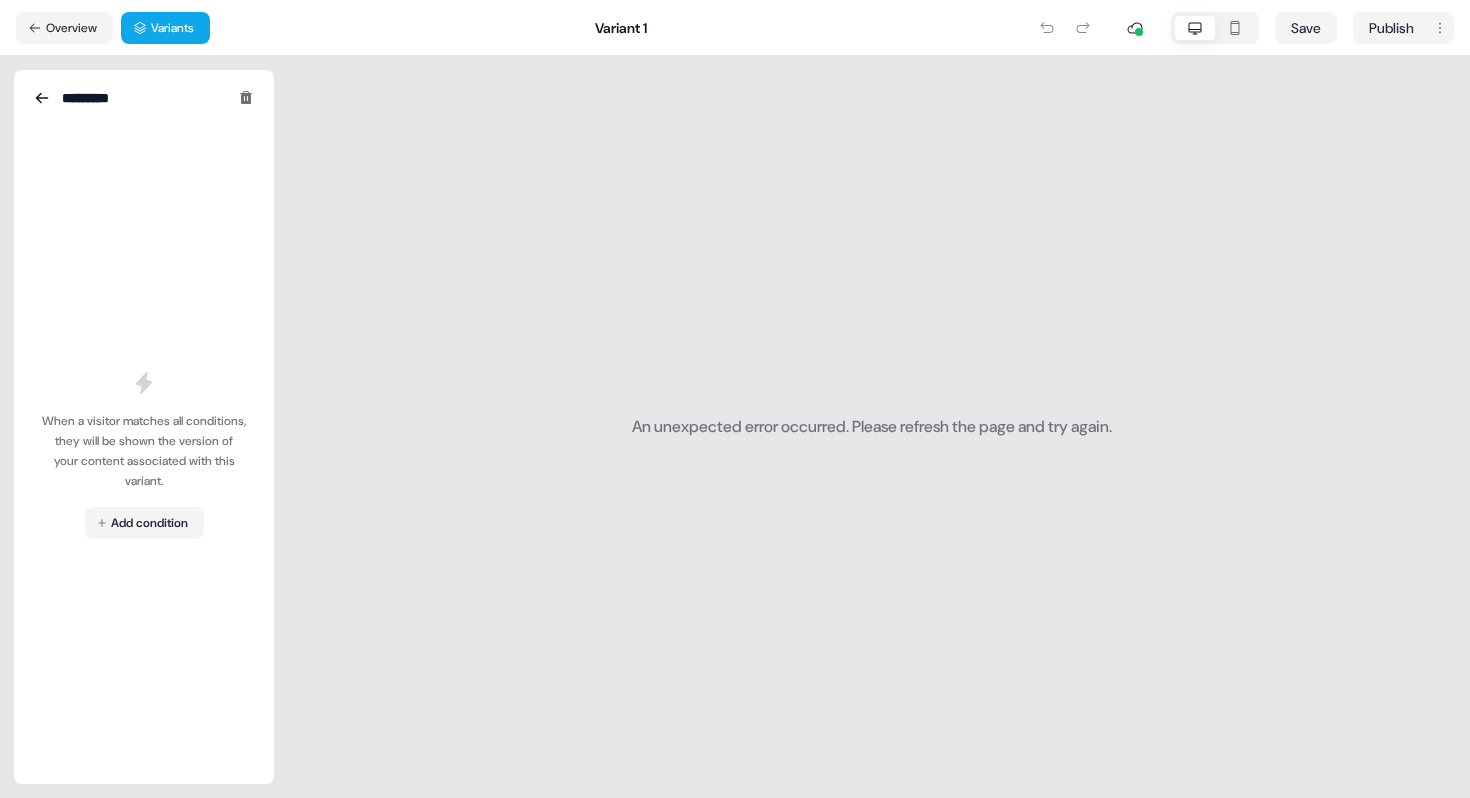click on "*********" at bounding box center [132, 98] 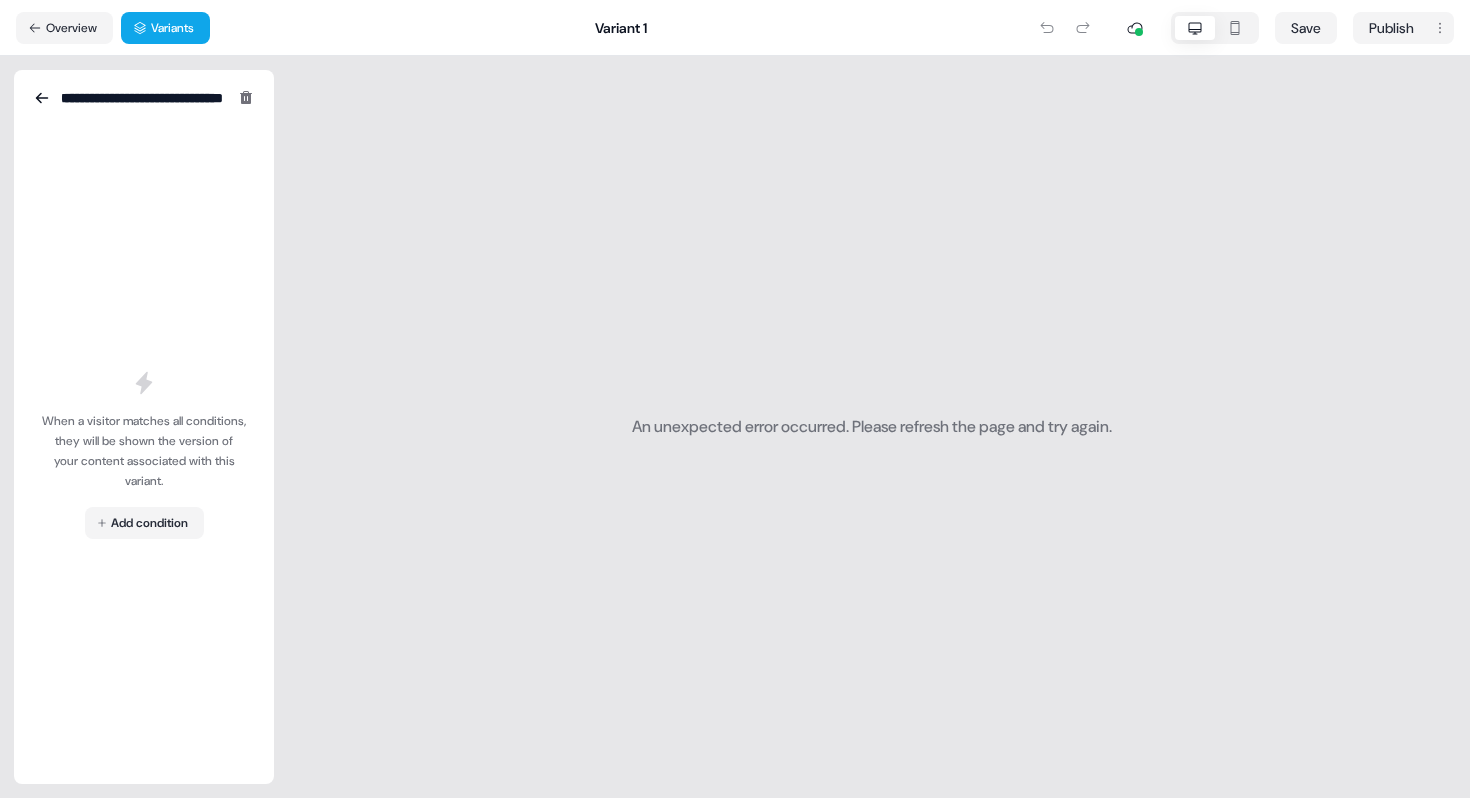type on "**********" 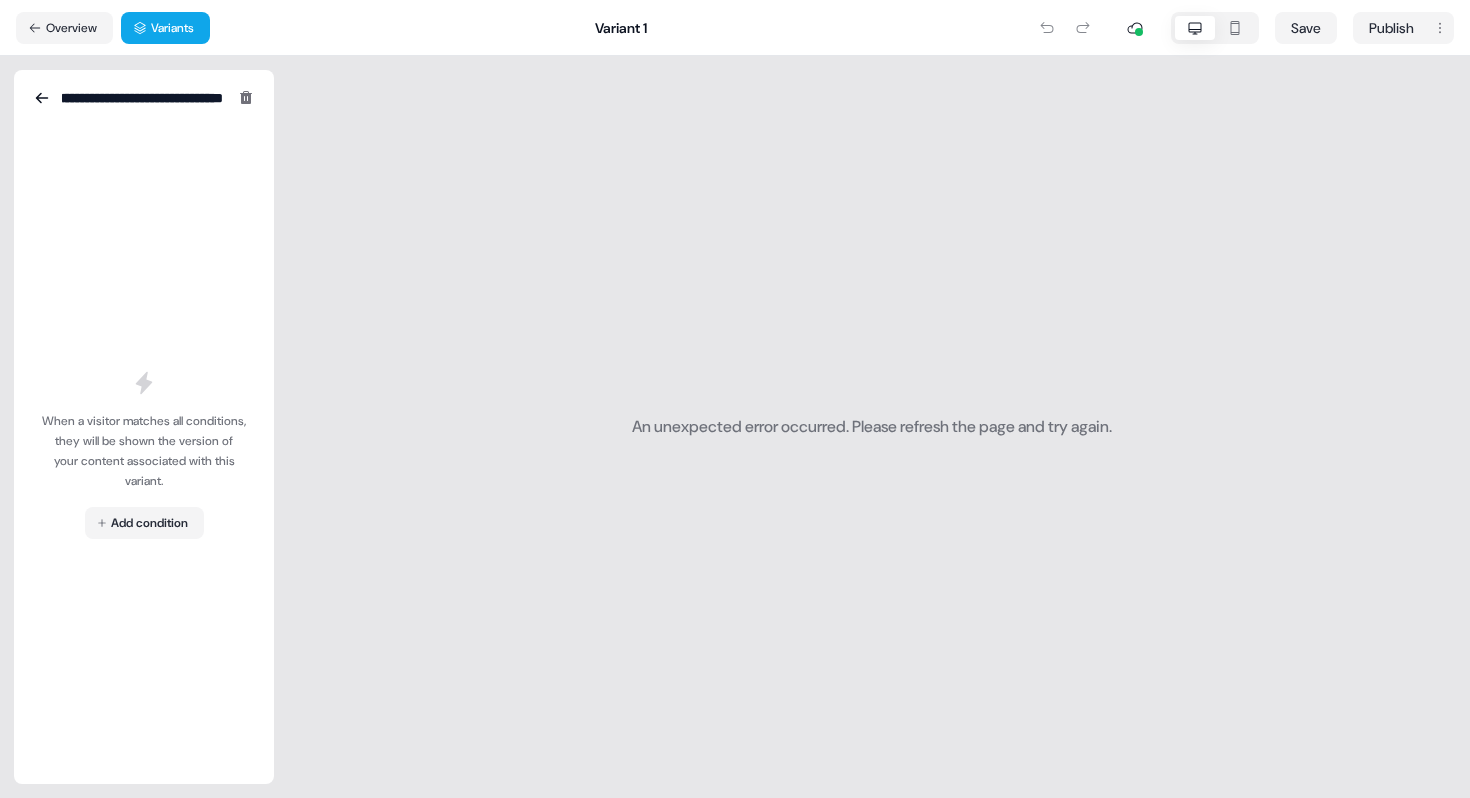 scroll, scrollTop: 0, scrollLeft: 99, axis: horizontal 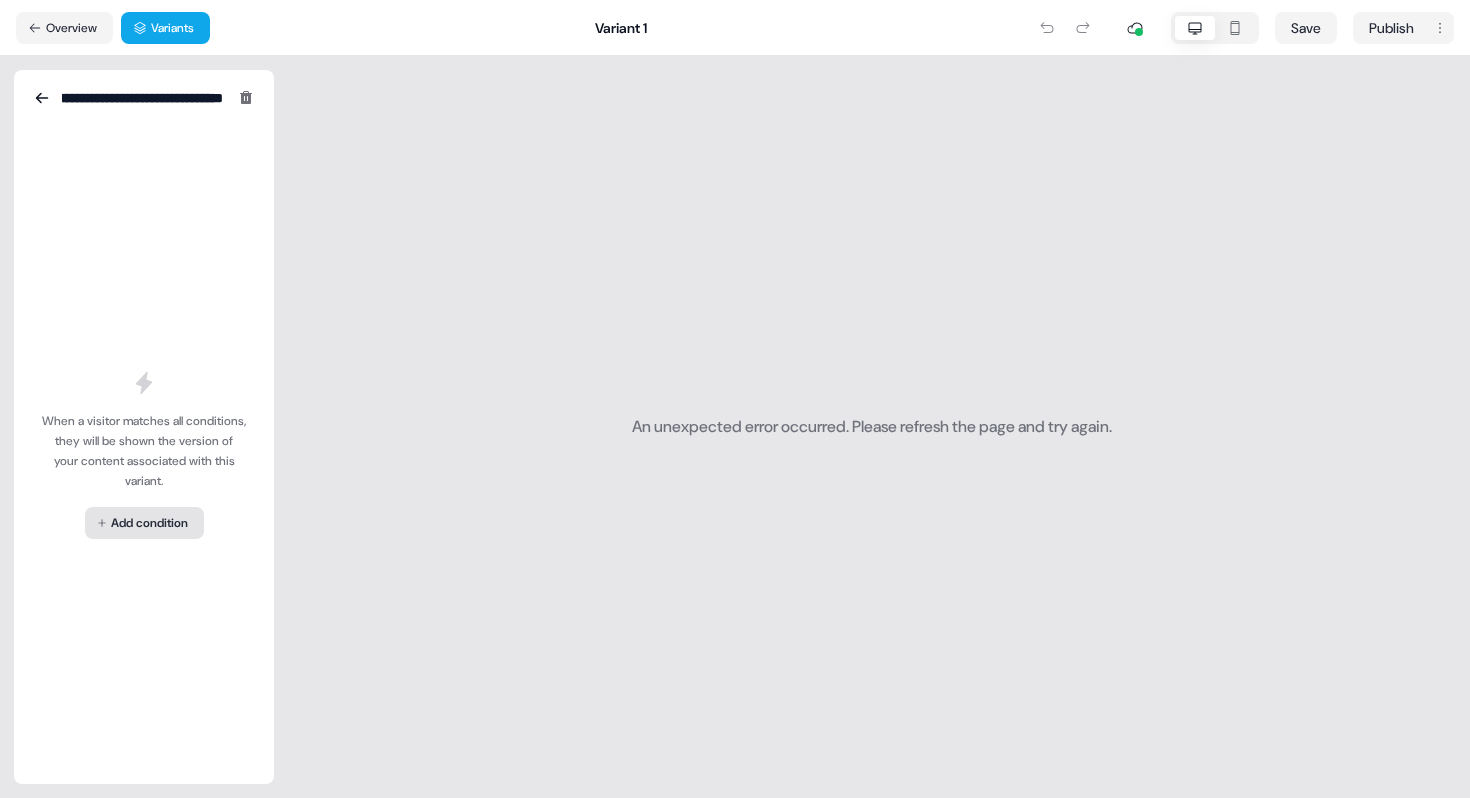 click on "**********" at bounding box center (735, 399) 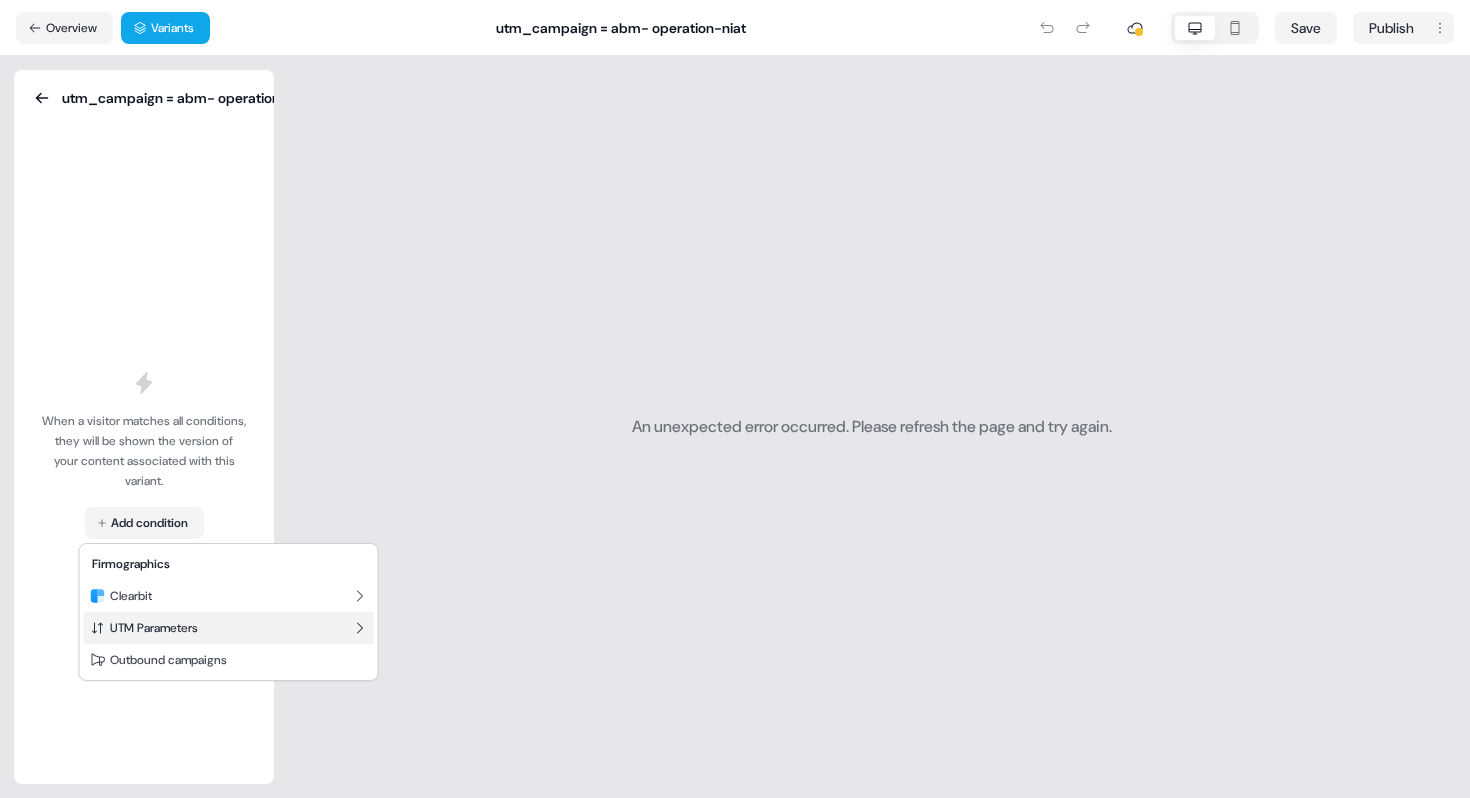 click on "UTM Parameters" at bounding box center [154, 628] 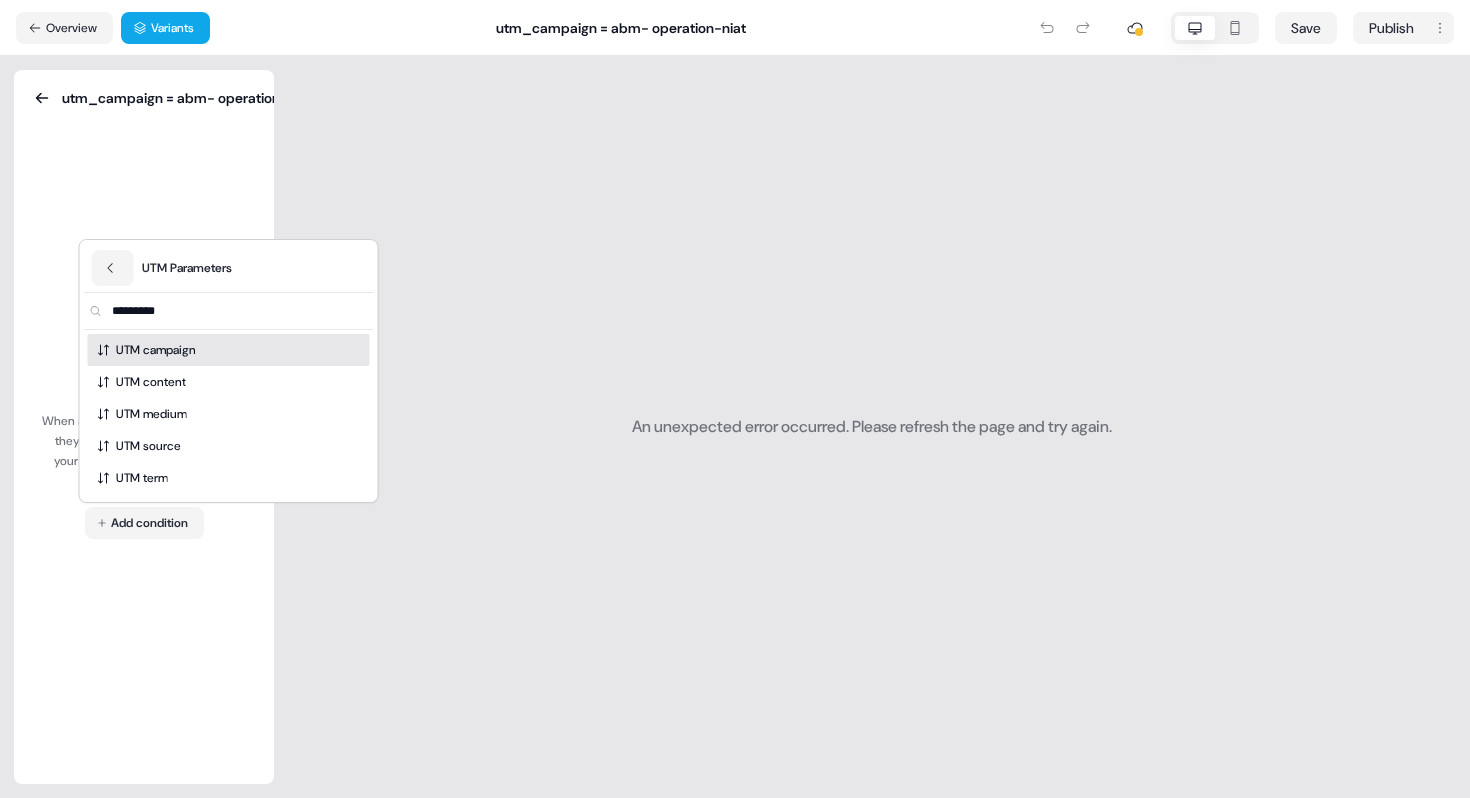 click on "UTM campaign" at bounding box center [156, 350] 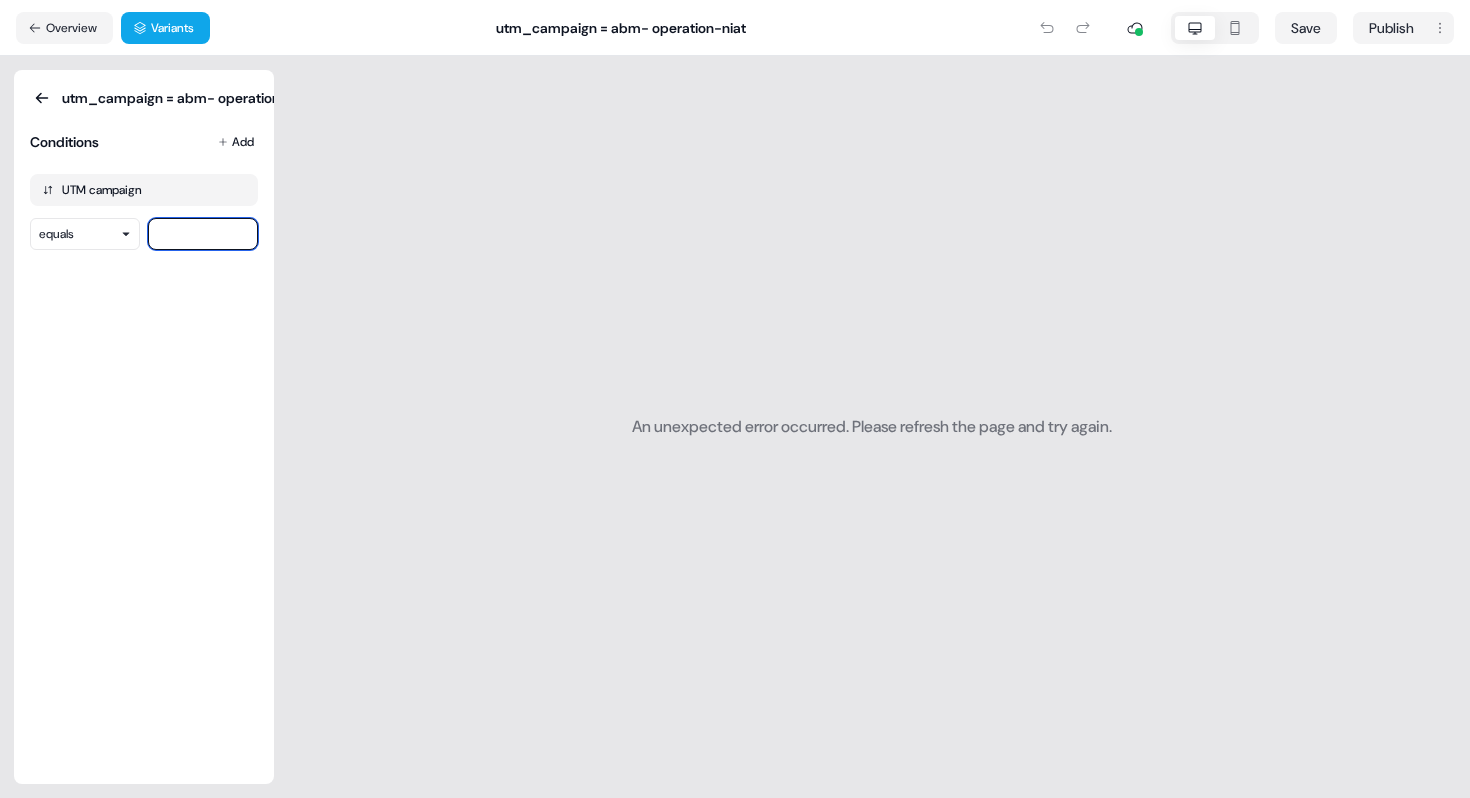 click at bounding box center (203, 234) 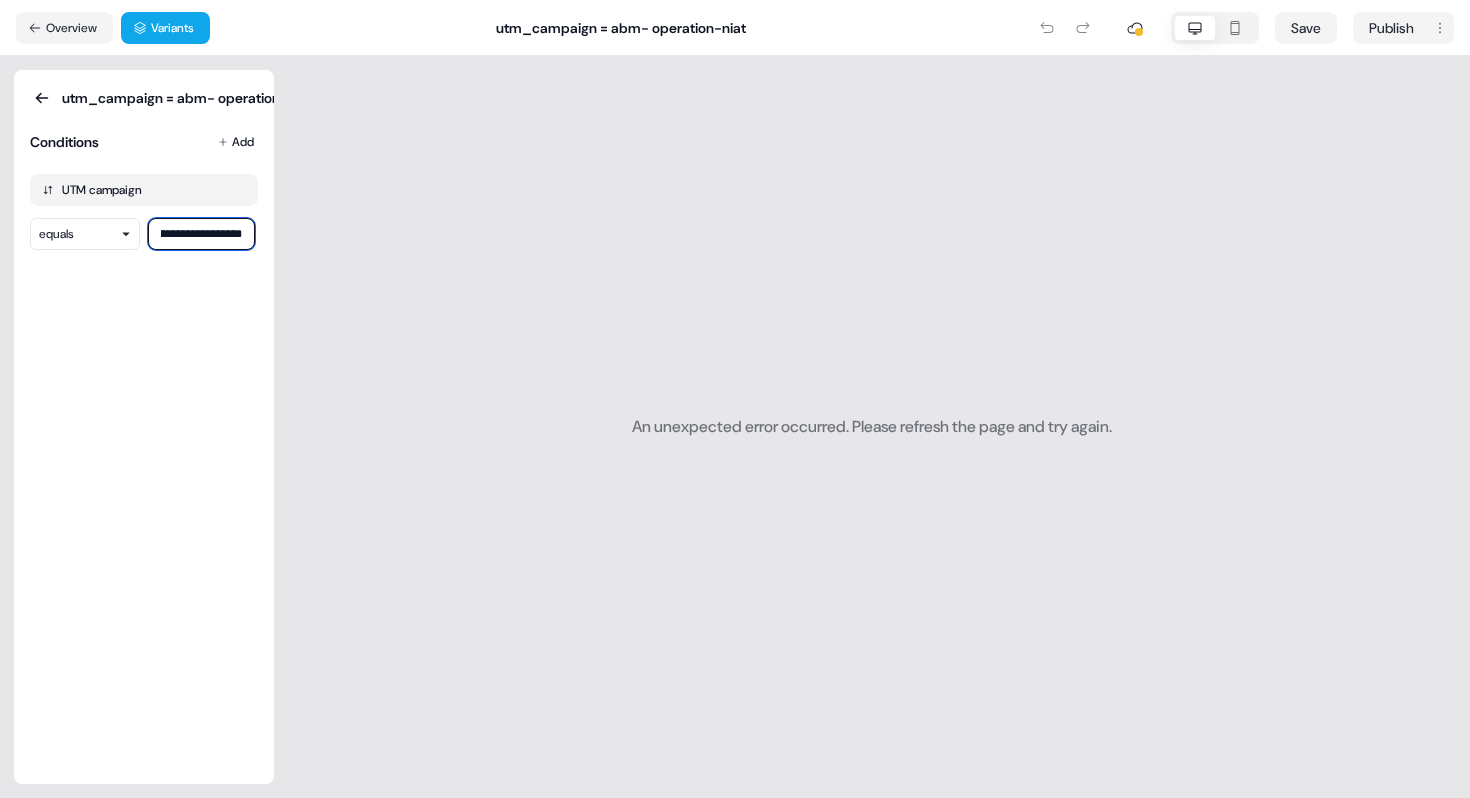 scroll, scrollTop: 0, scrollLeft: 34, axis: horizontal 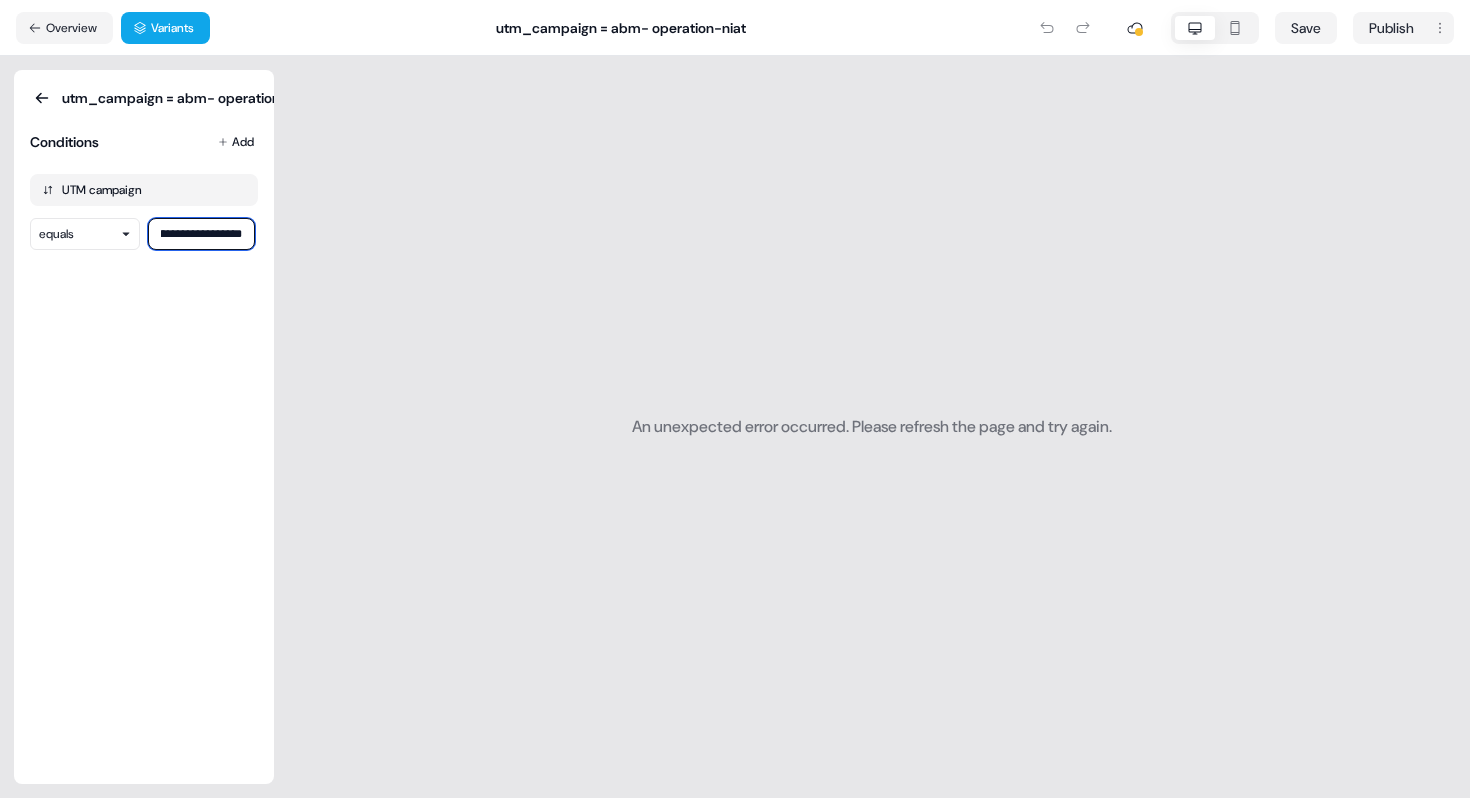 type on "**********" 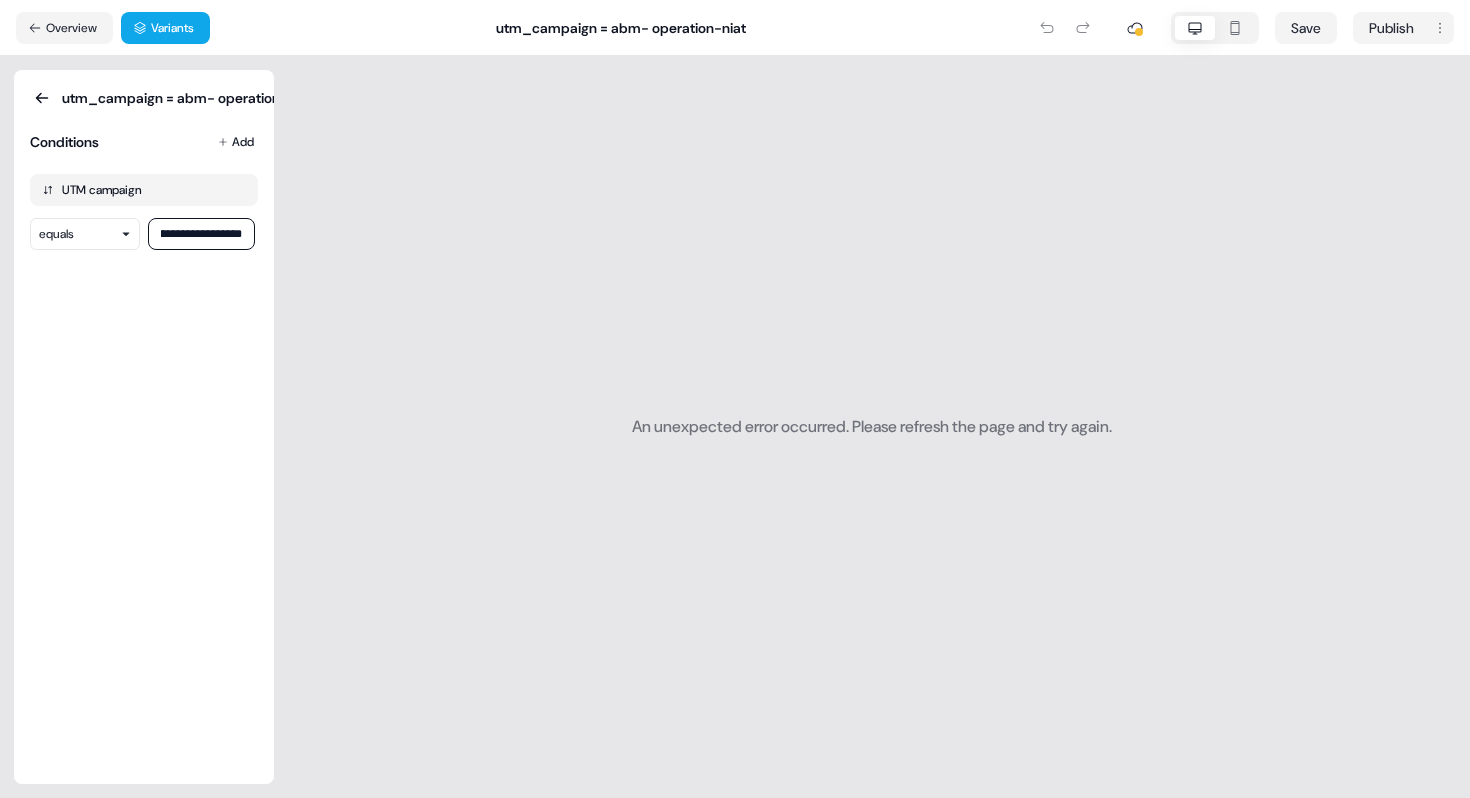 click on "**********" at bounding box center (144, 427) 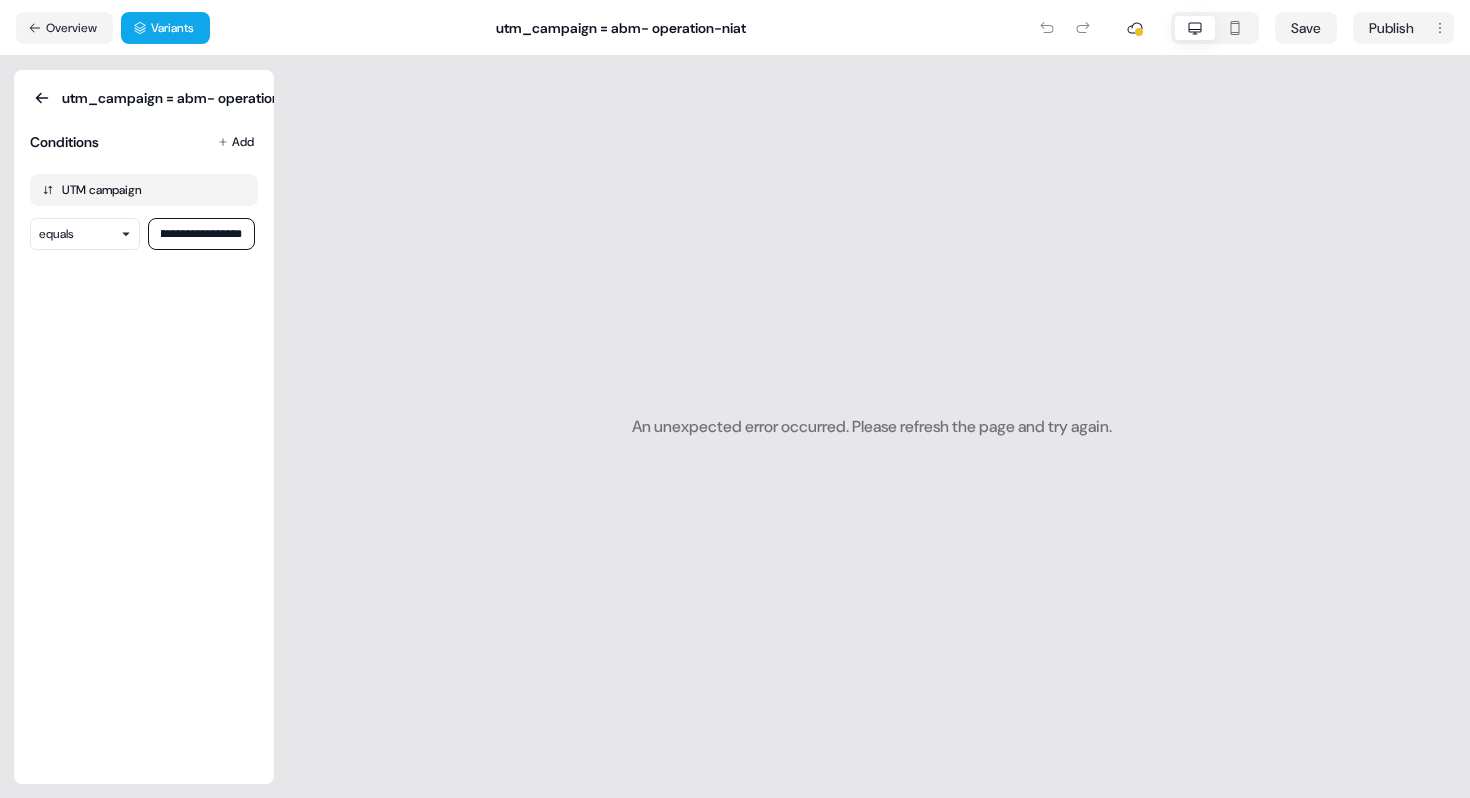 scroll, scrollTop: 0, scrollLeft: 0, axis: both 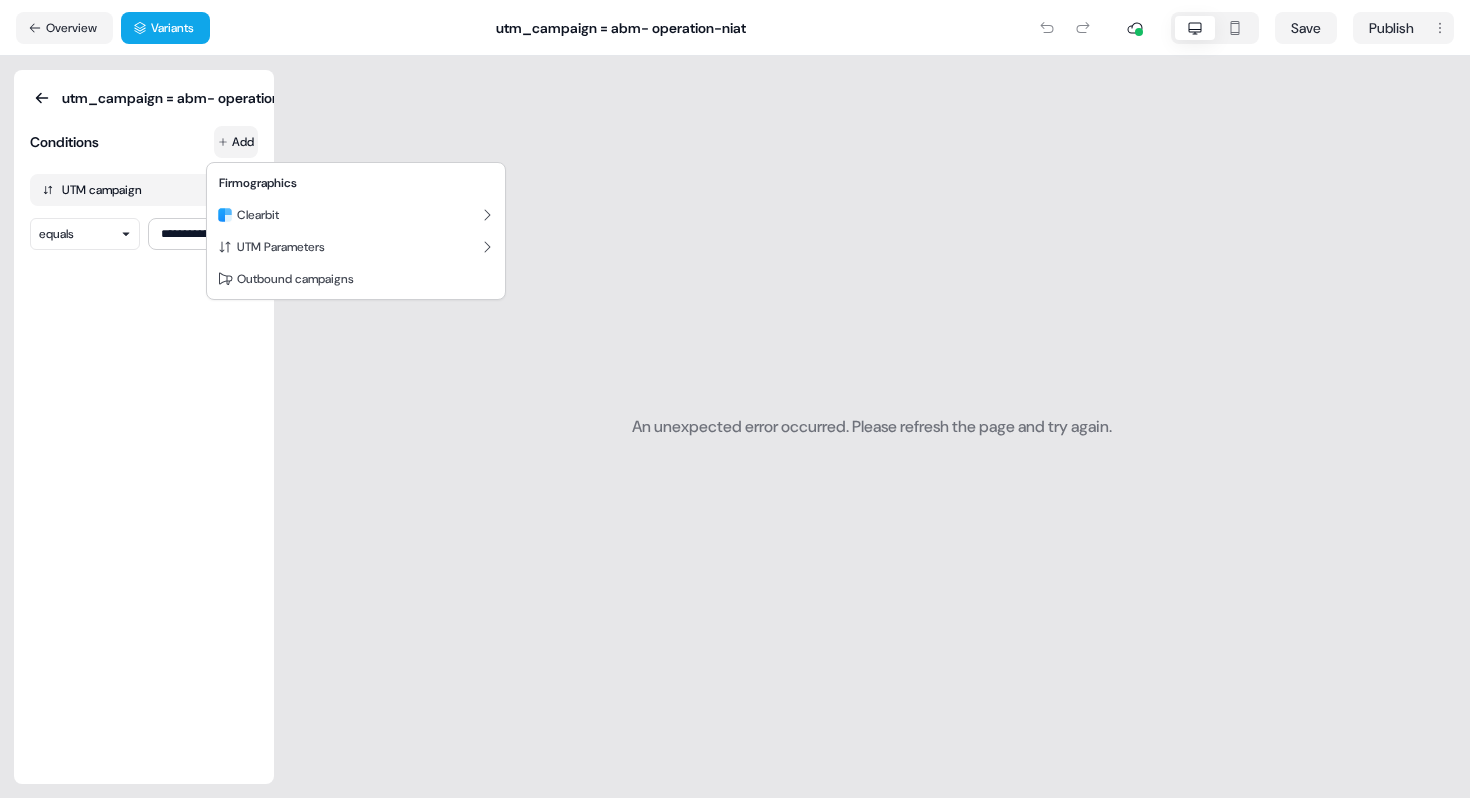 click on "**********" at bounding box center (735, 399) 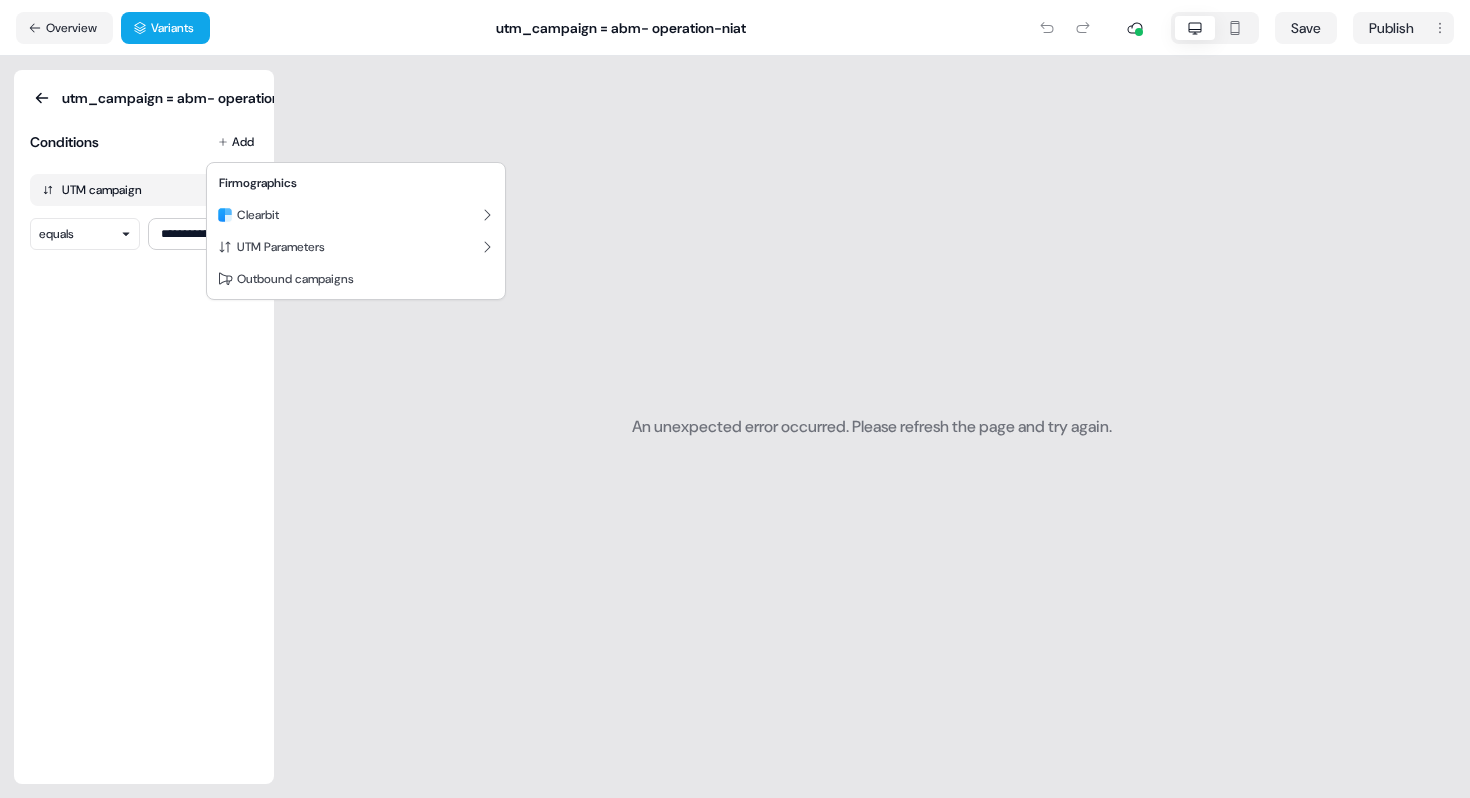 click on "**********" at bounding box center (735, 399) 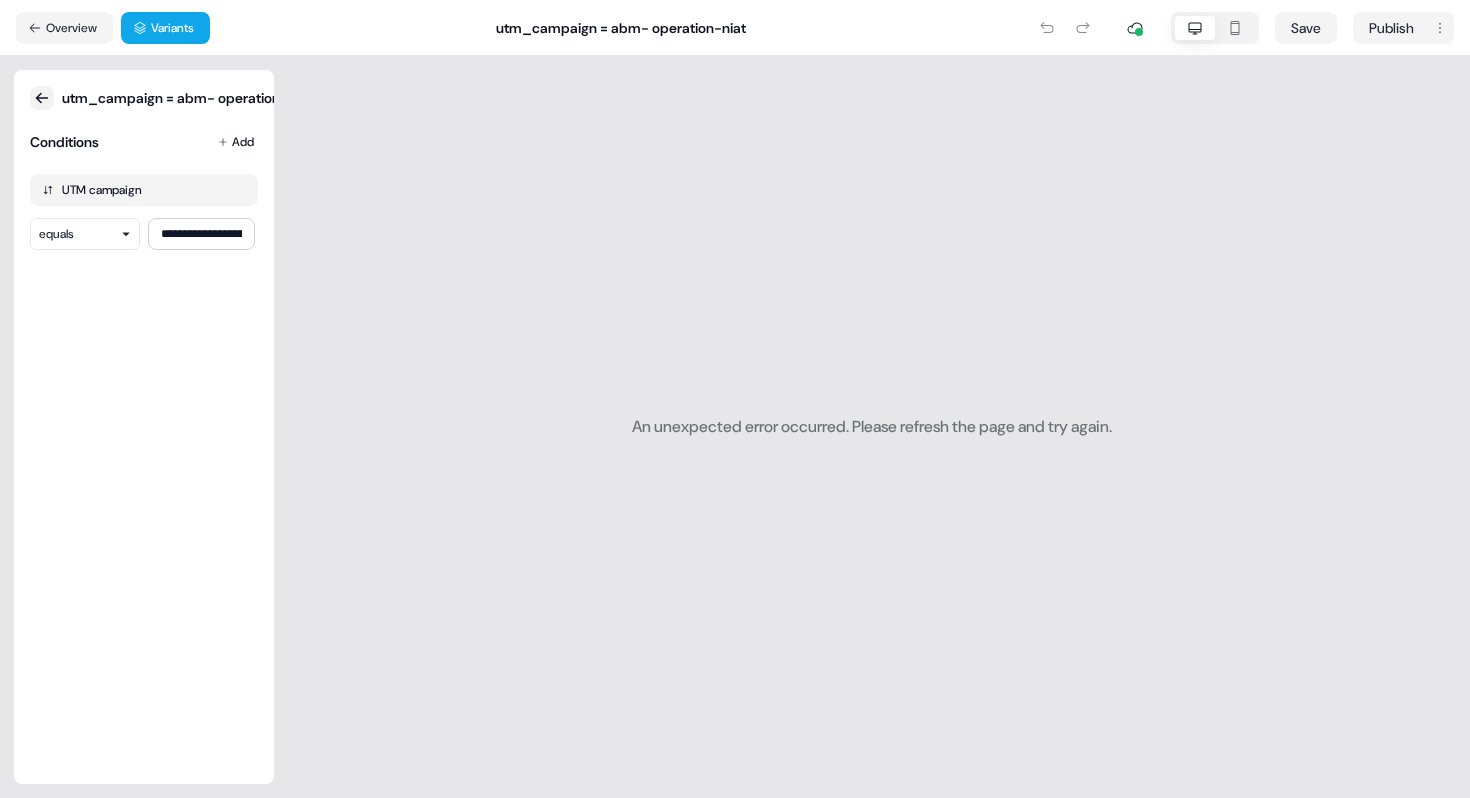 click 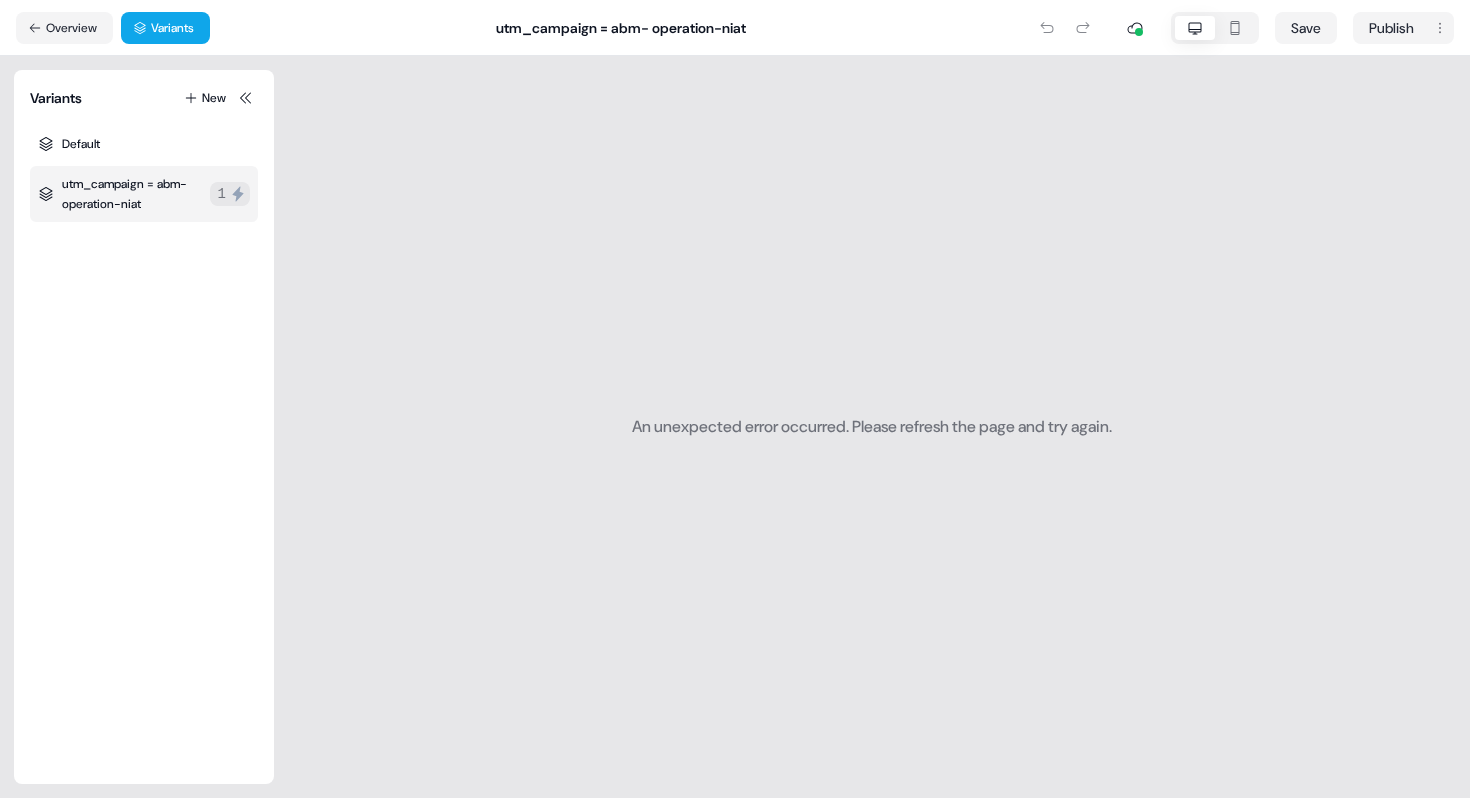click on "utm_campaign = abm- operation-niat" at bounding box center [136, 194] 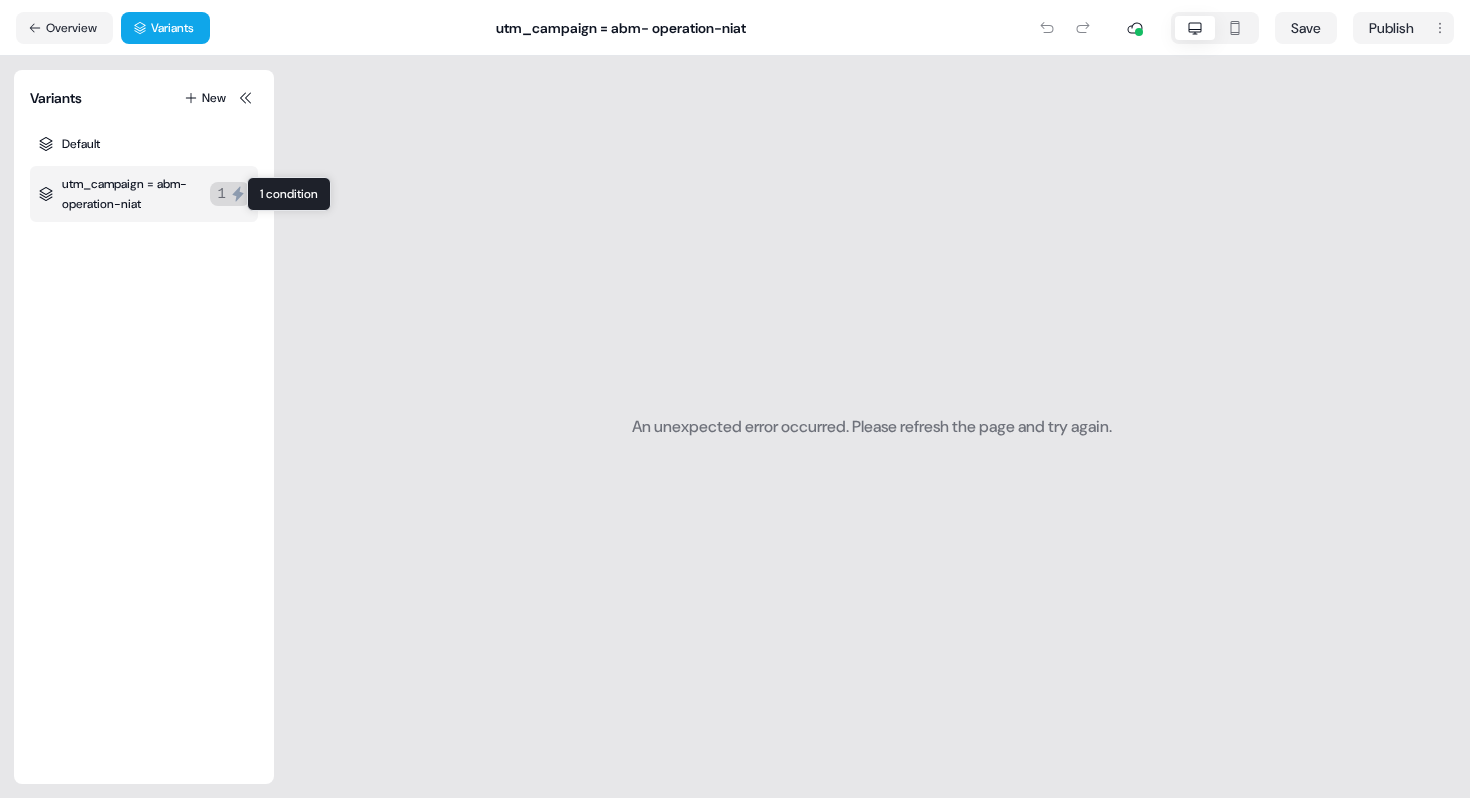 click on "1" at bounding box center [230, 194] 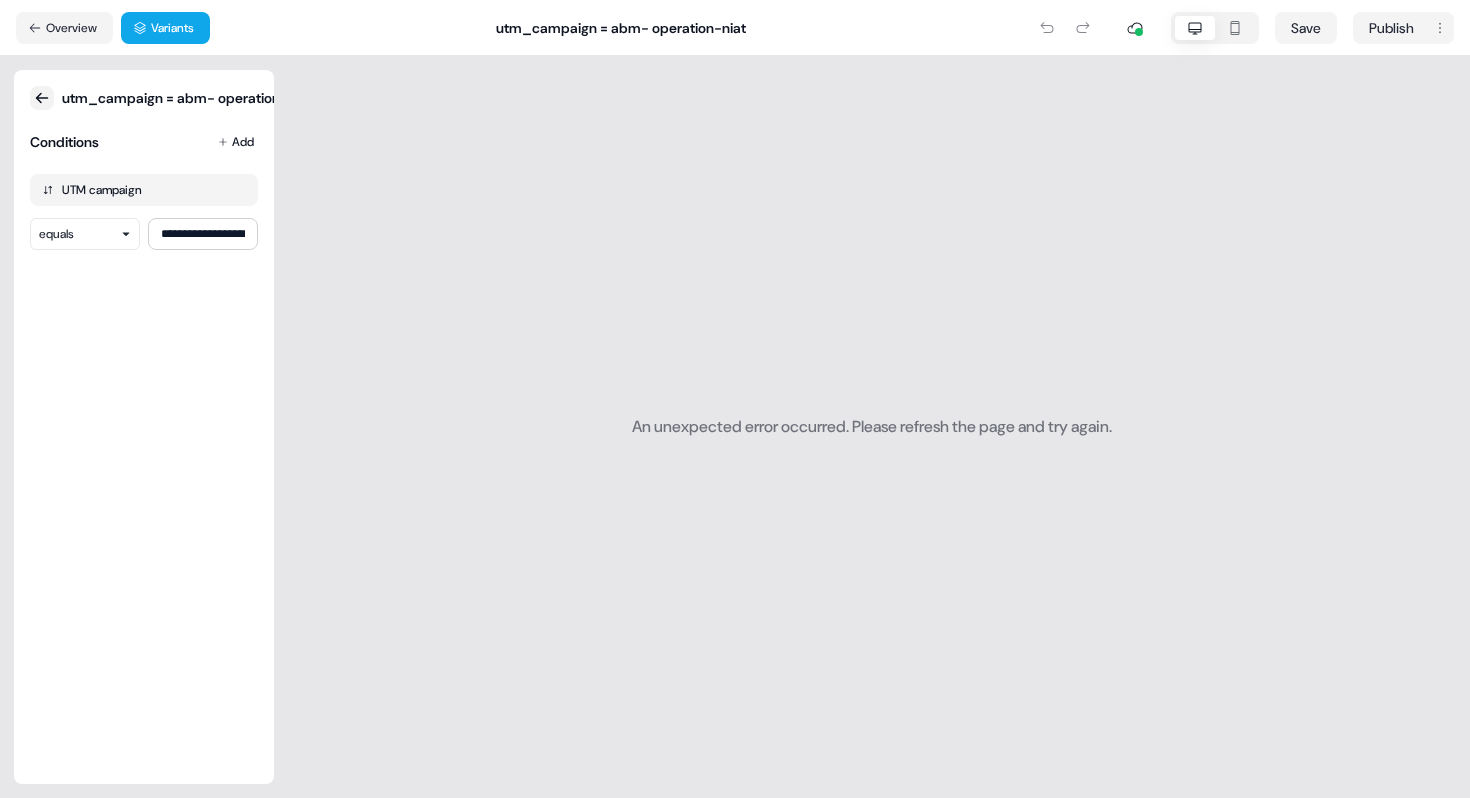 click 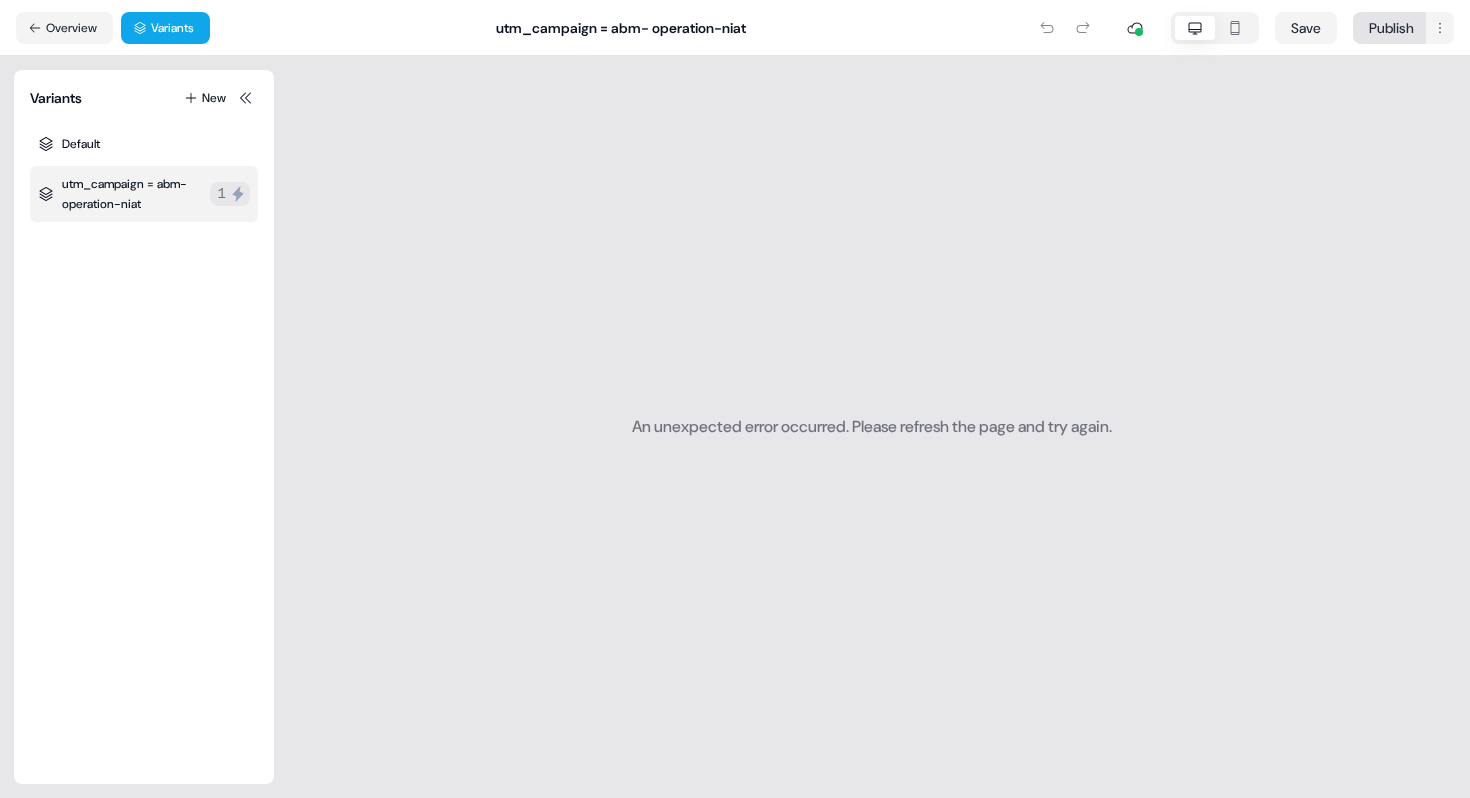 click on "For the best experience switch devices to a bigger screen. Go to Userled.io   Operation NIAT - Brett Editor Overview Engagement Distribute Created by [FIRST]   [LAST] Loading... Overview Variants utm_campaign = abm- operation-niat Save Publish Variants New Default utm_campaign = abm- operation-niat 1 An unexpected error occurred. Please refresh the page and try again." at bounding box center (735, 399) 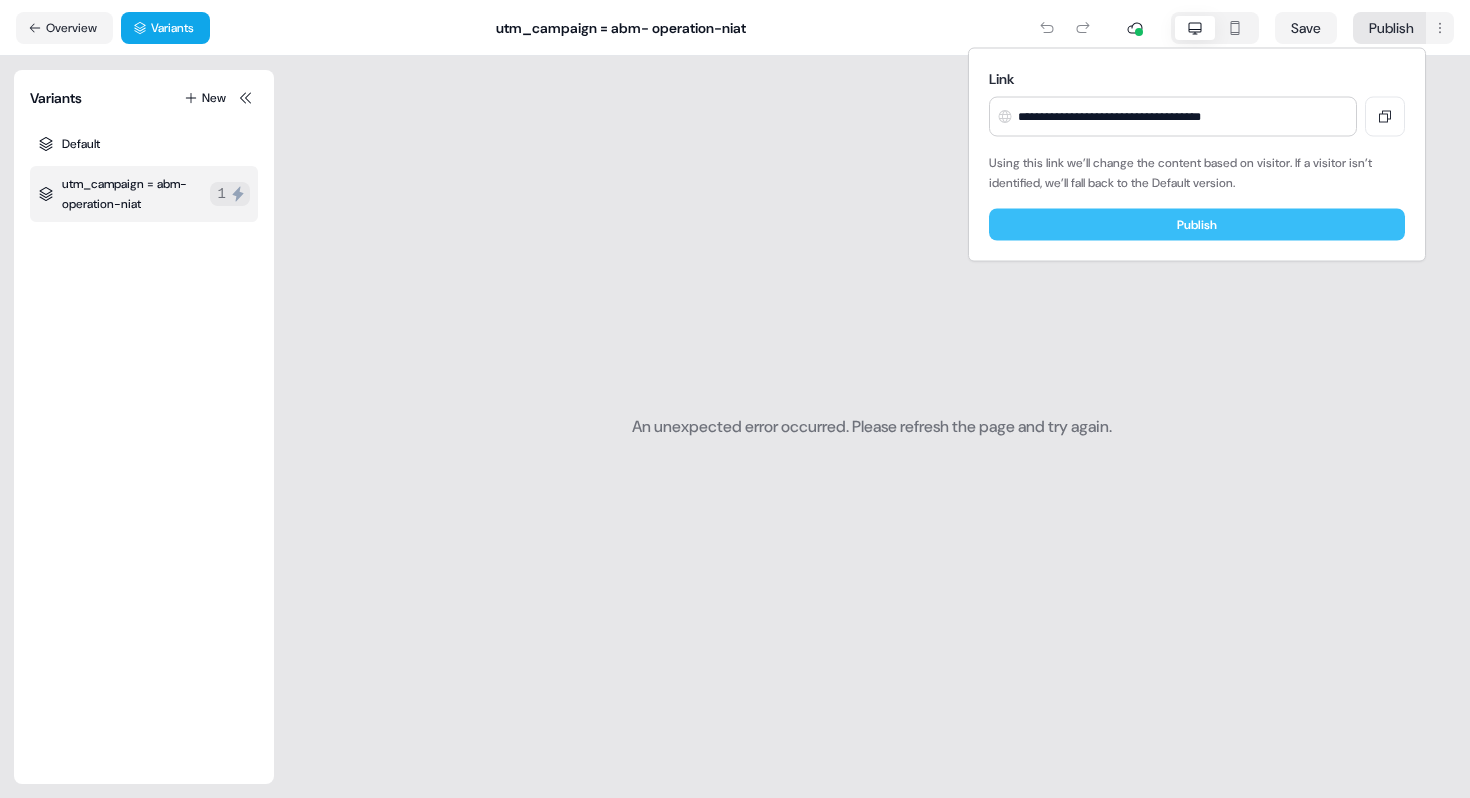 click on "Publish" at bounding box center [1197, 225] 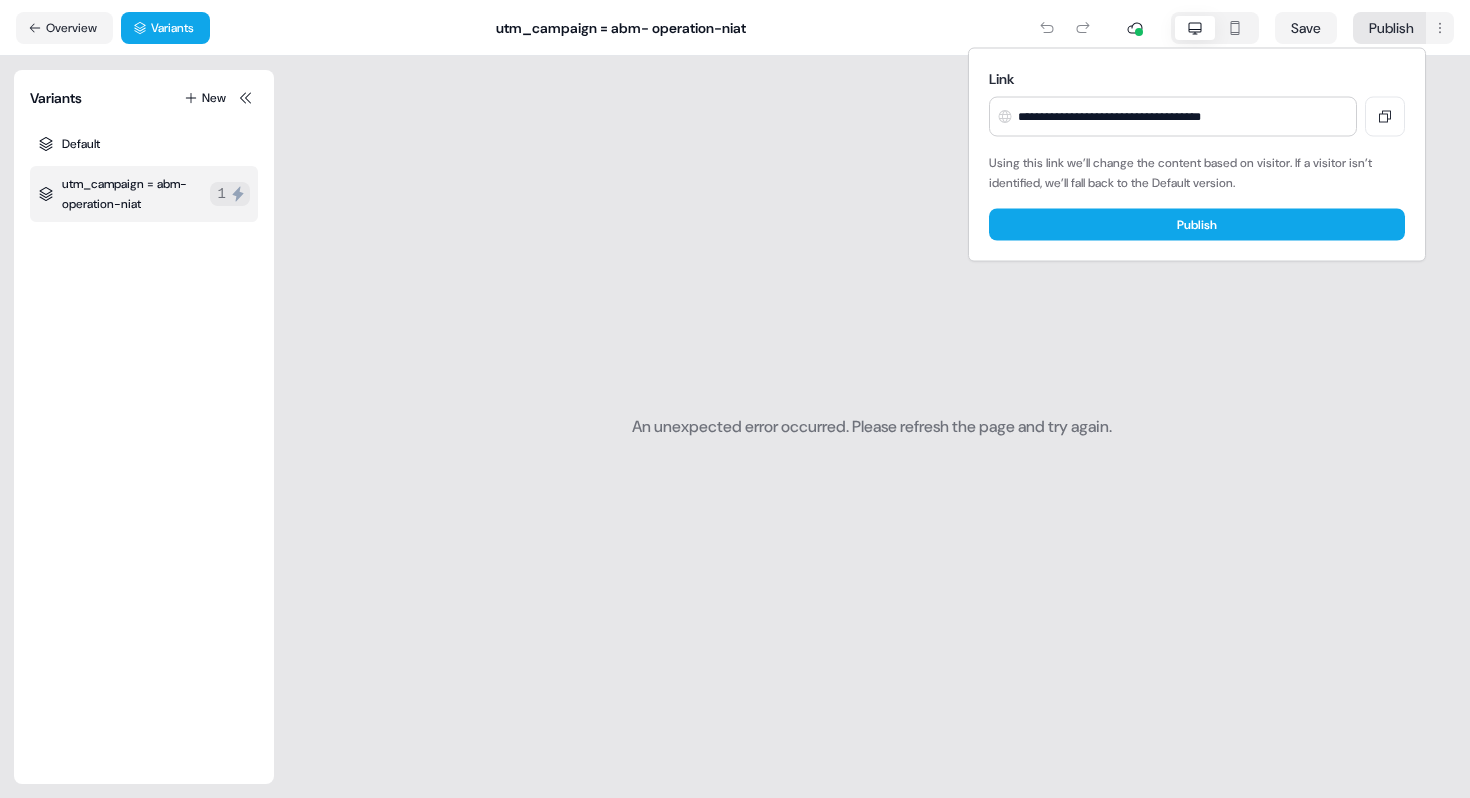 click on "**********" at bounding box center (735, 399) 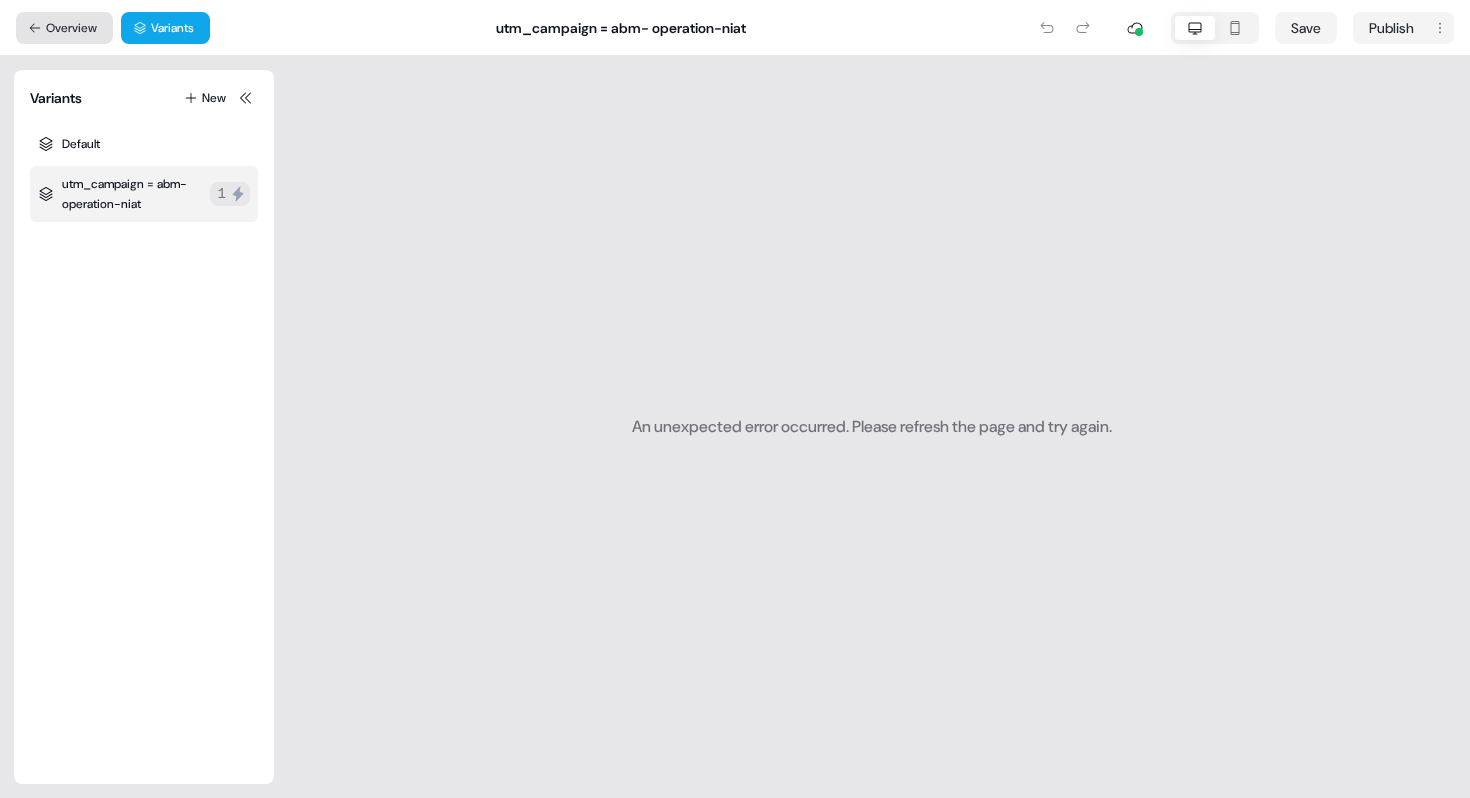 click on "Overview" at bounding box center (64, 28) 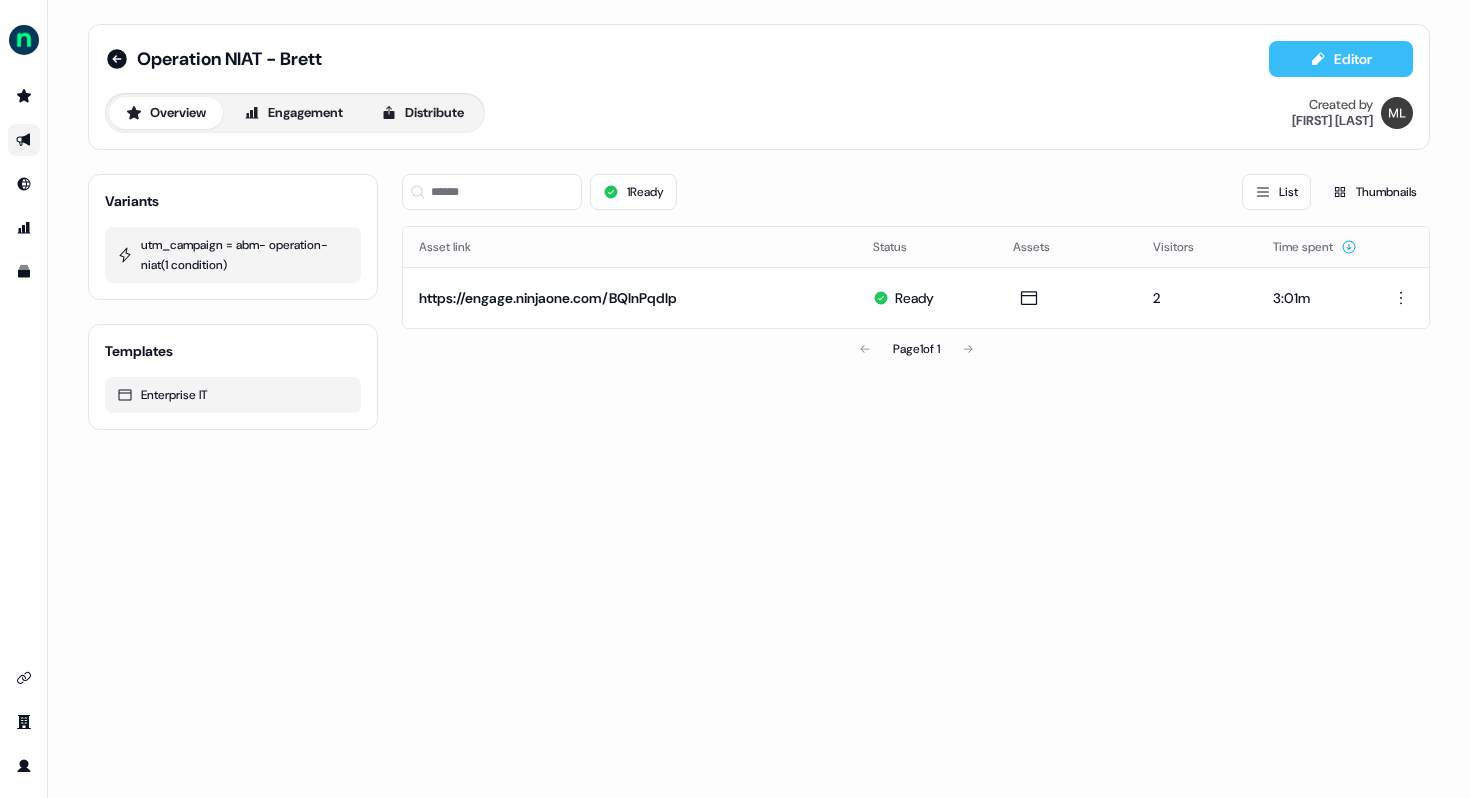click on "Editor" at bounding box center [1341, 59] 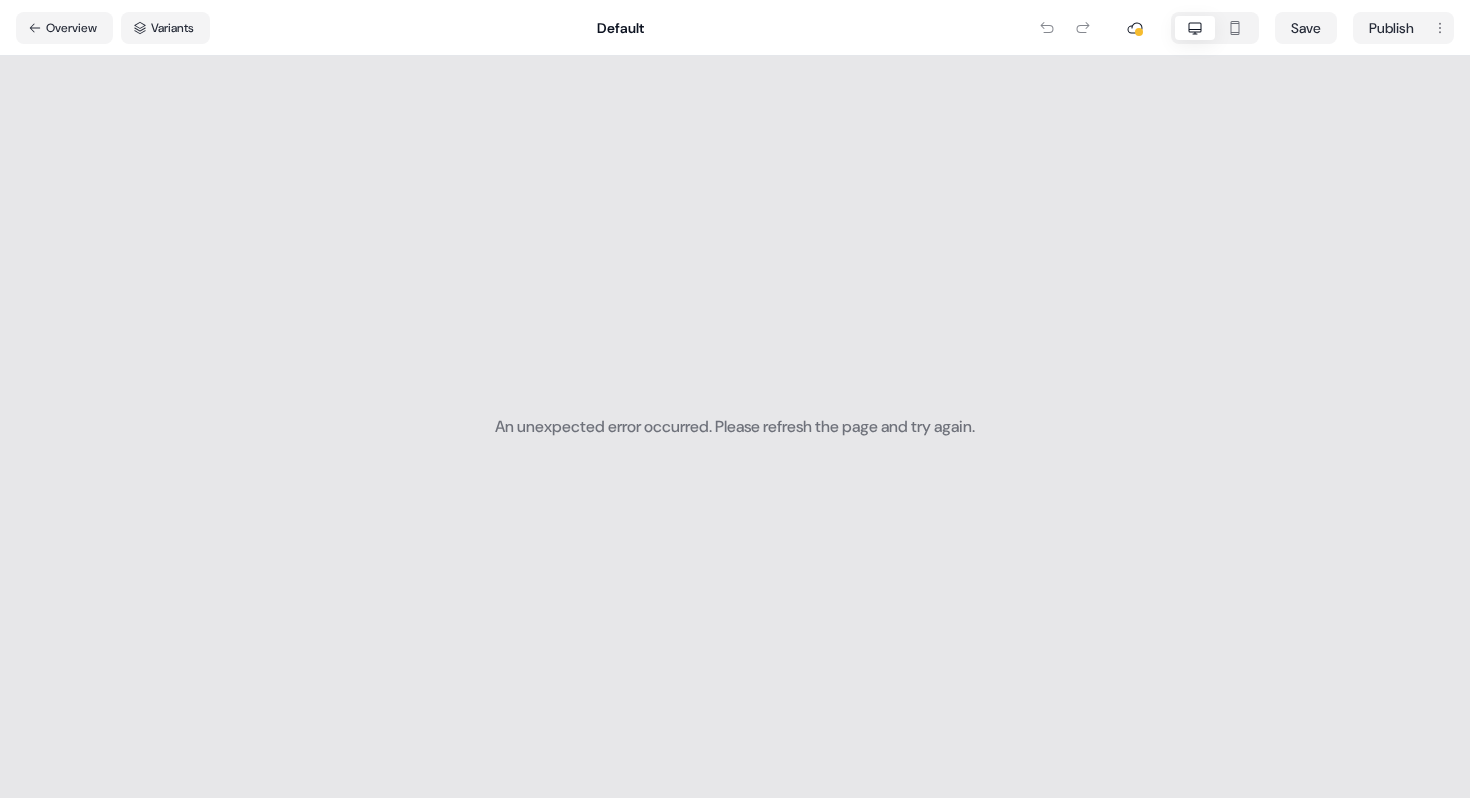 click at bounding box center (1215, 28) 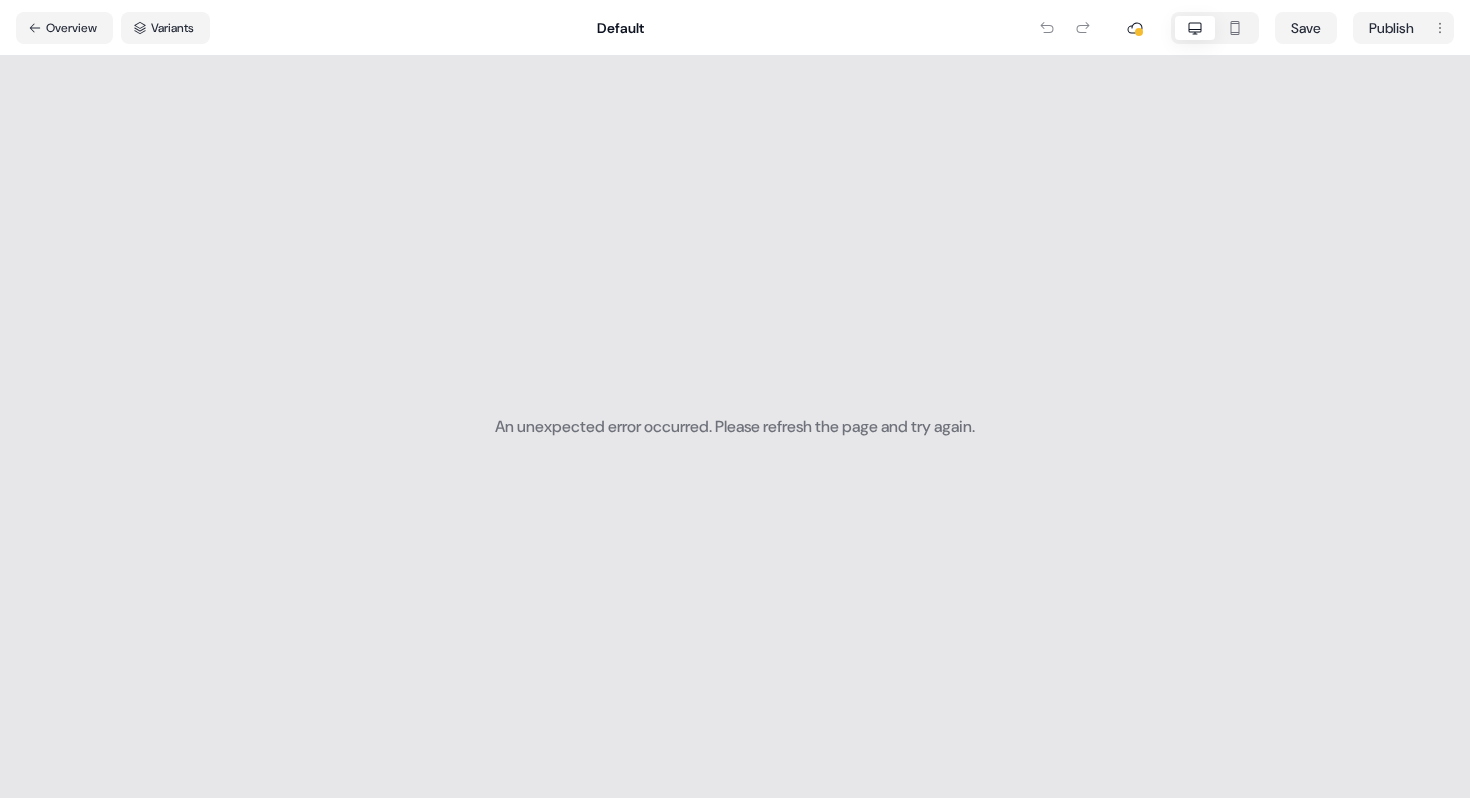 click 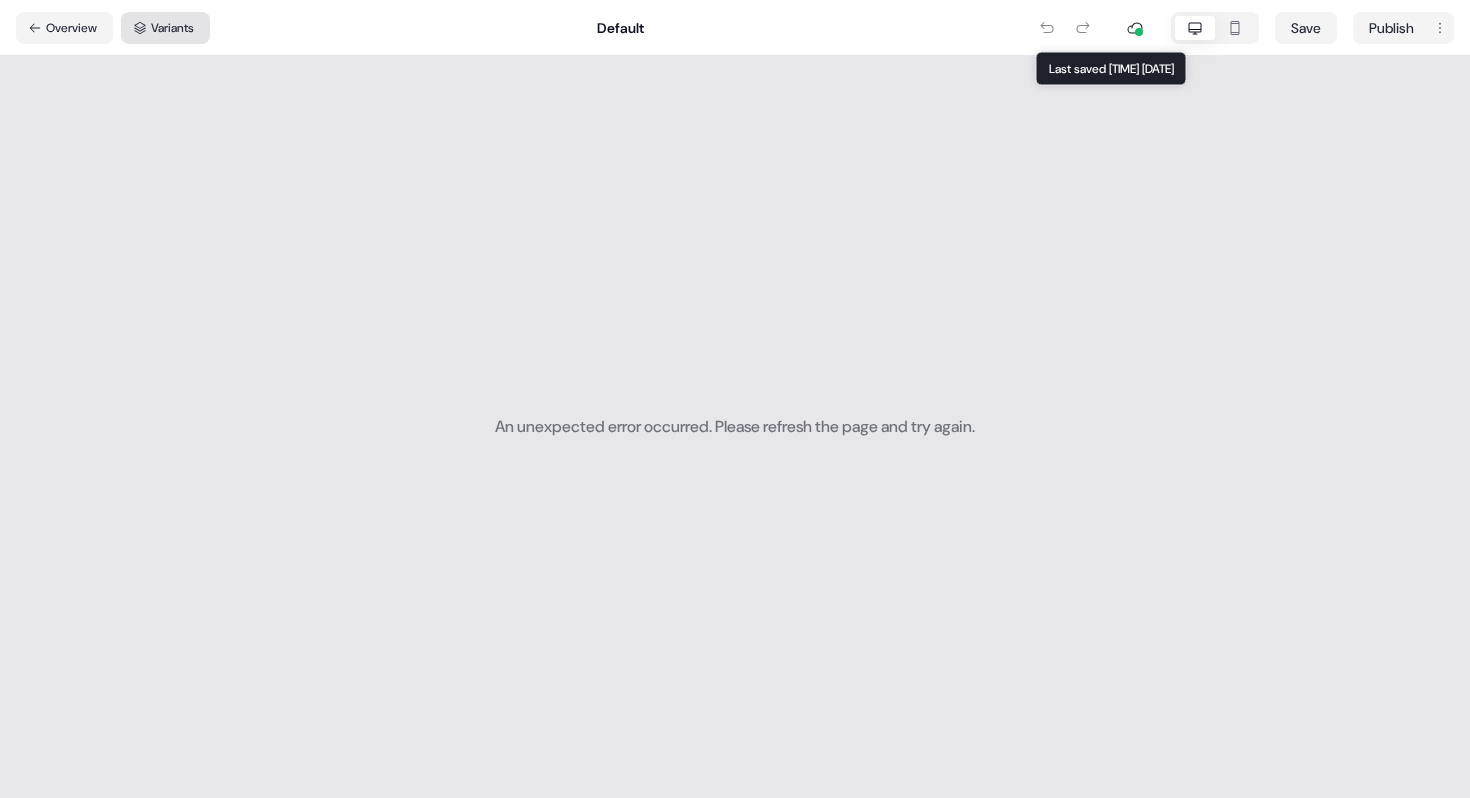 click on "Variants" at bounding box center [165, 28] 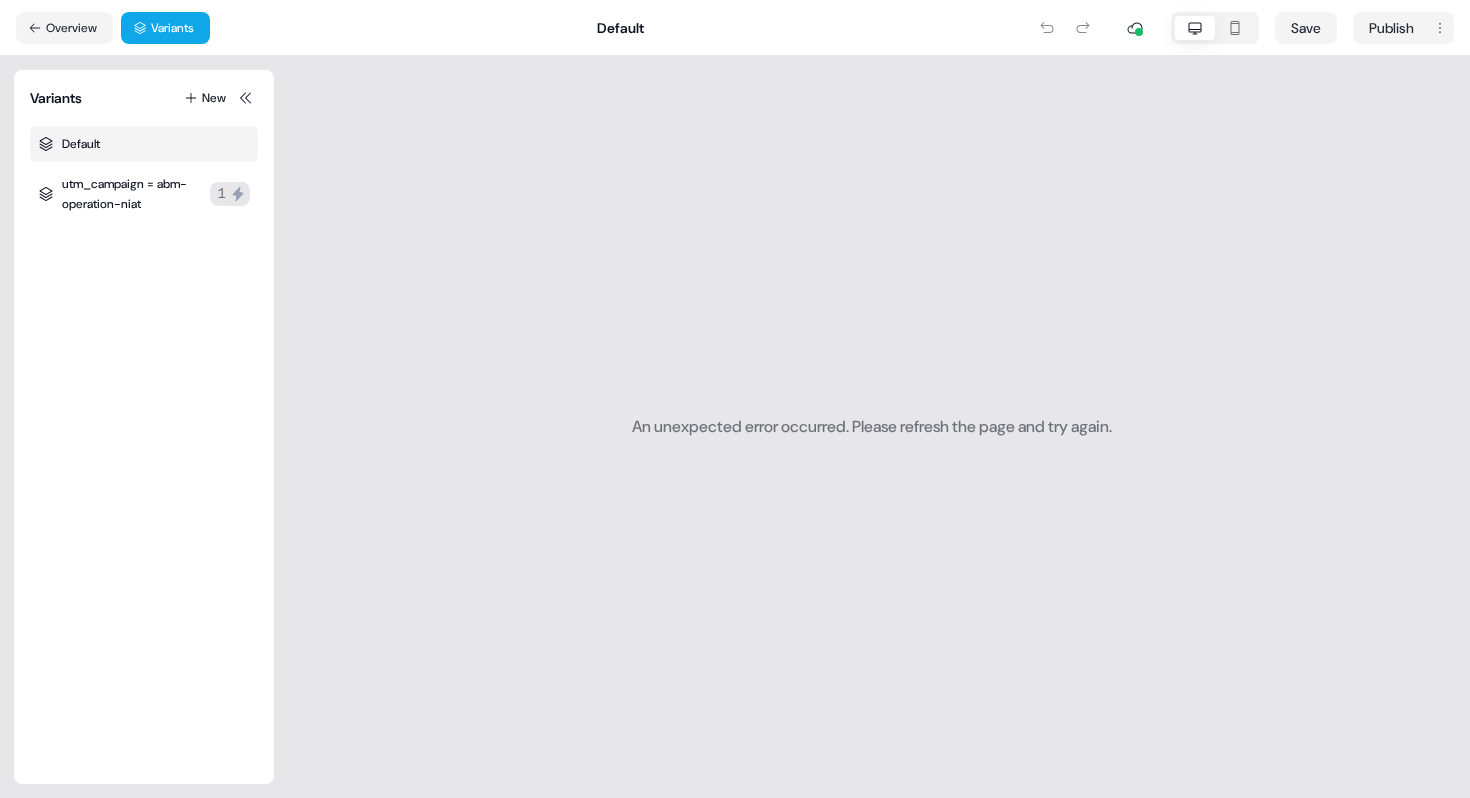 click on "Default" at bounding box center [144, 144] 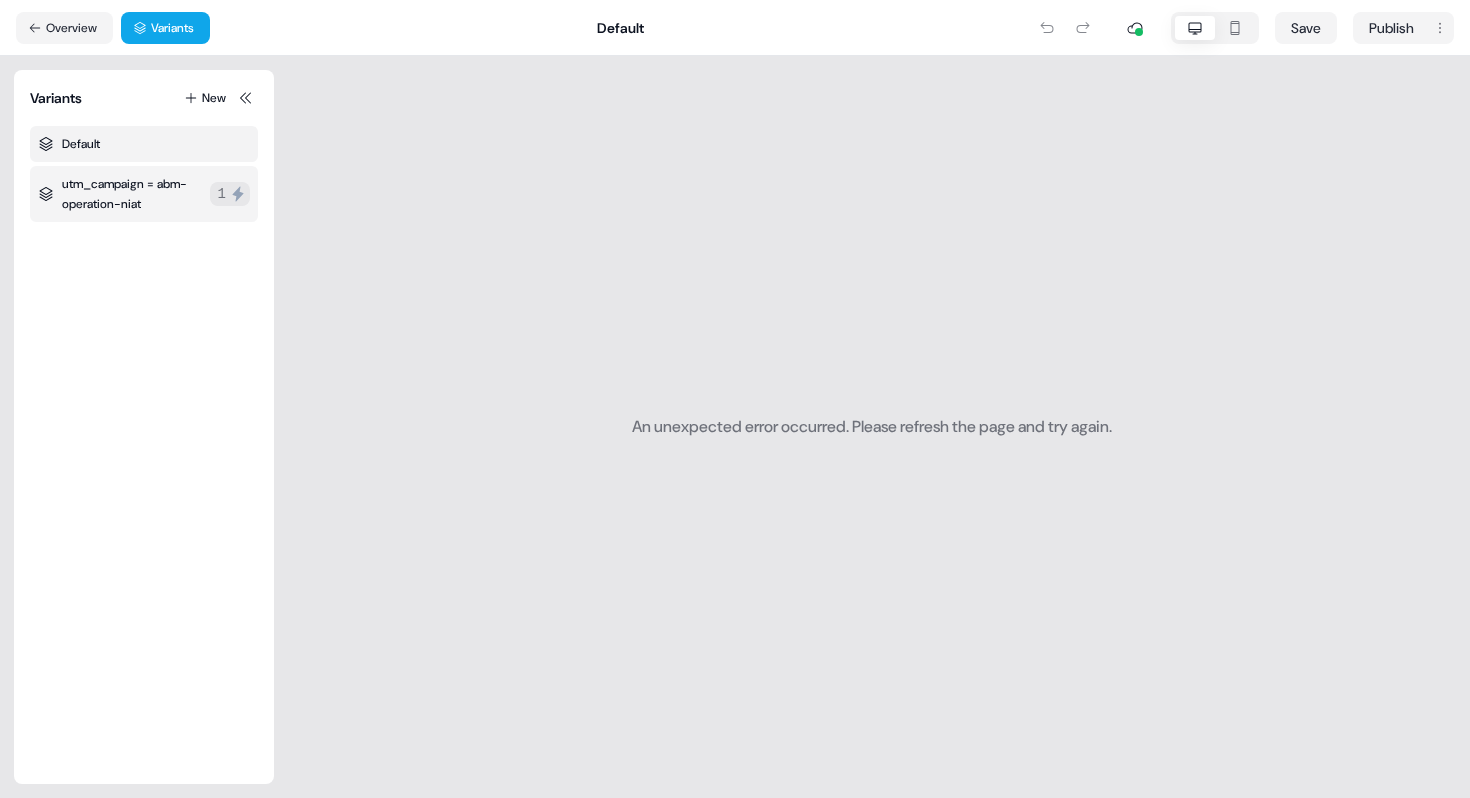 click on "utm_campaign = abm- operation-niat" at bounding box center [136, 194] 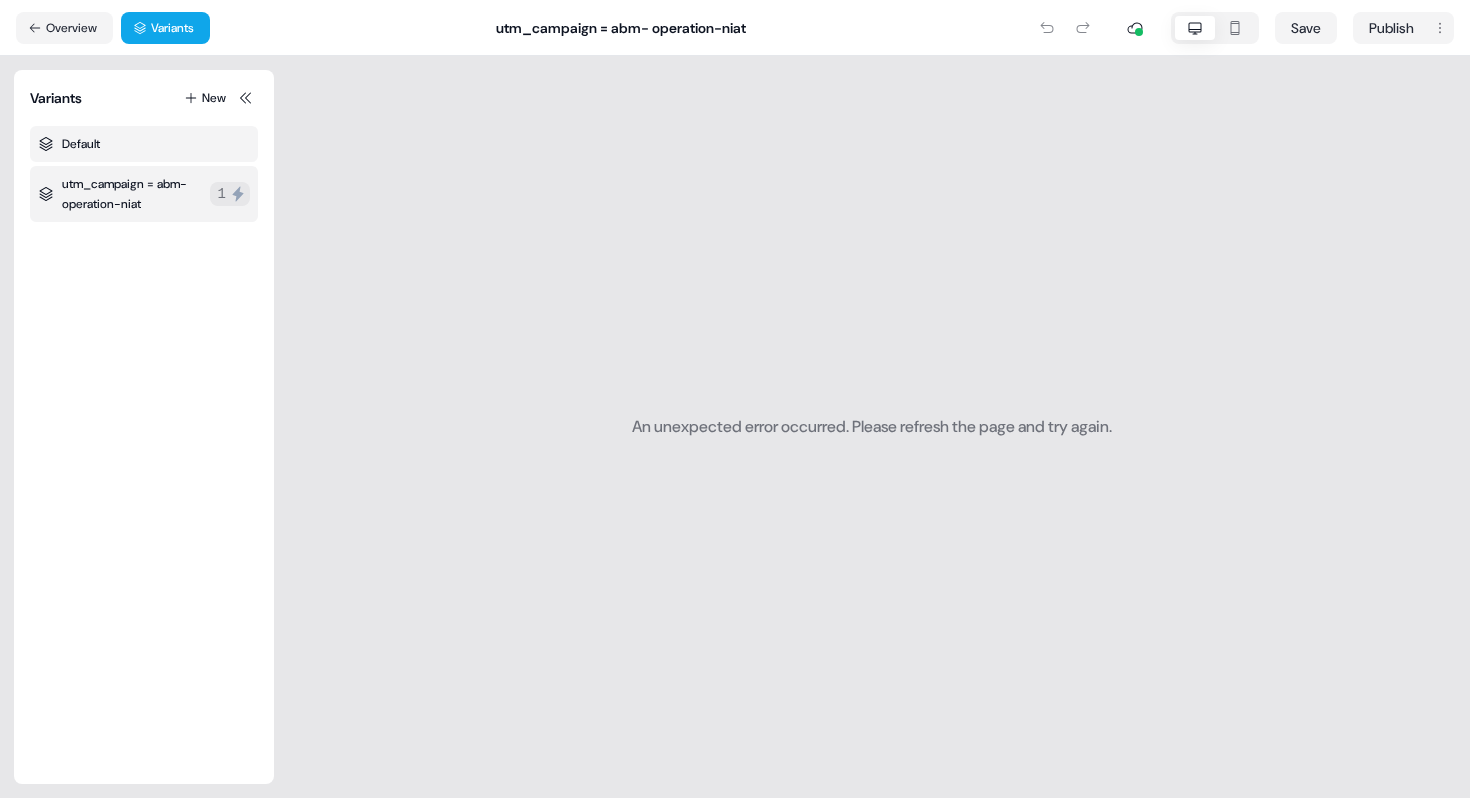 click on "Default" at bounding box center (144, 144) 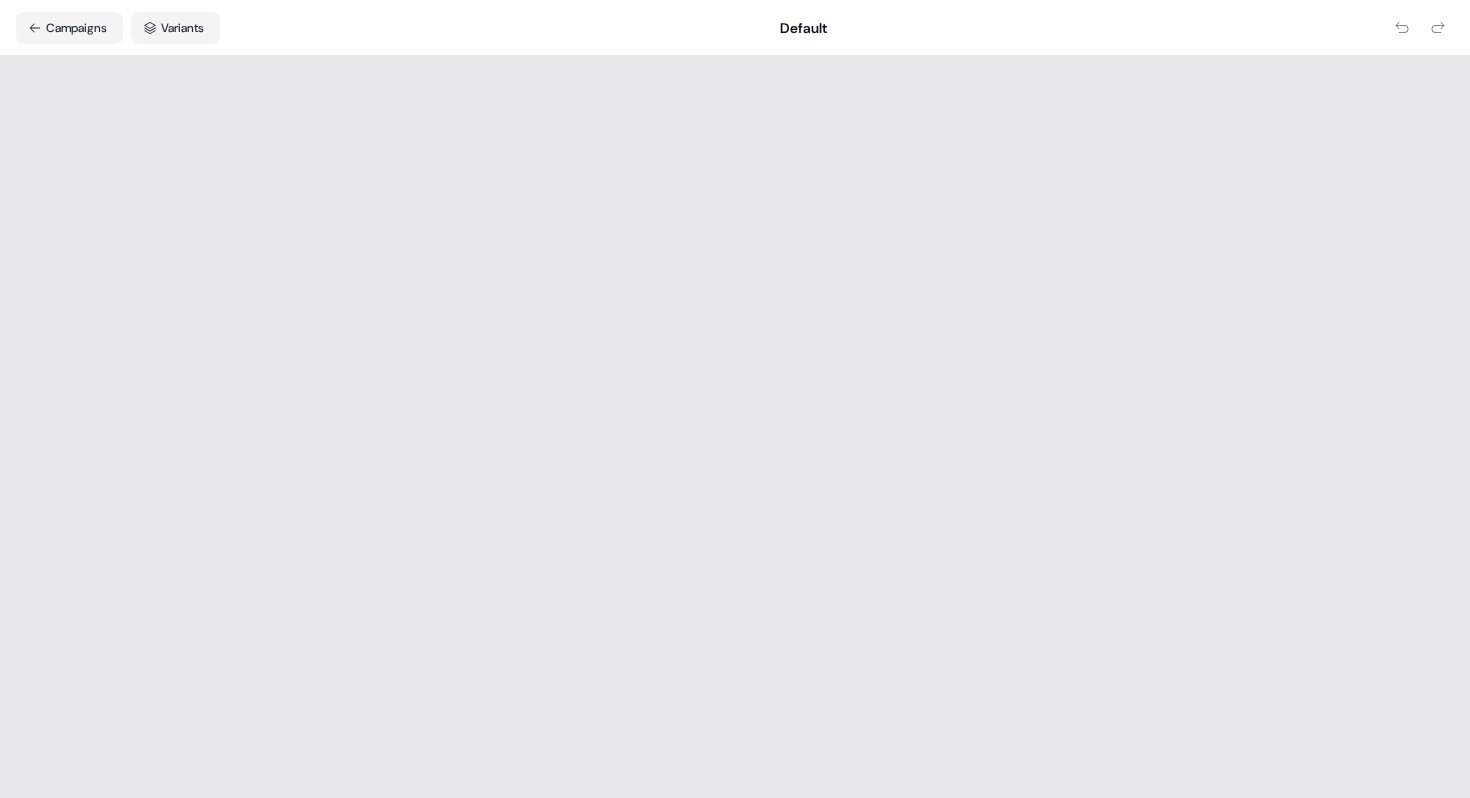 scroll, scrollTop: 0, scrollLeft: 0, axis: both 